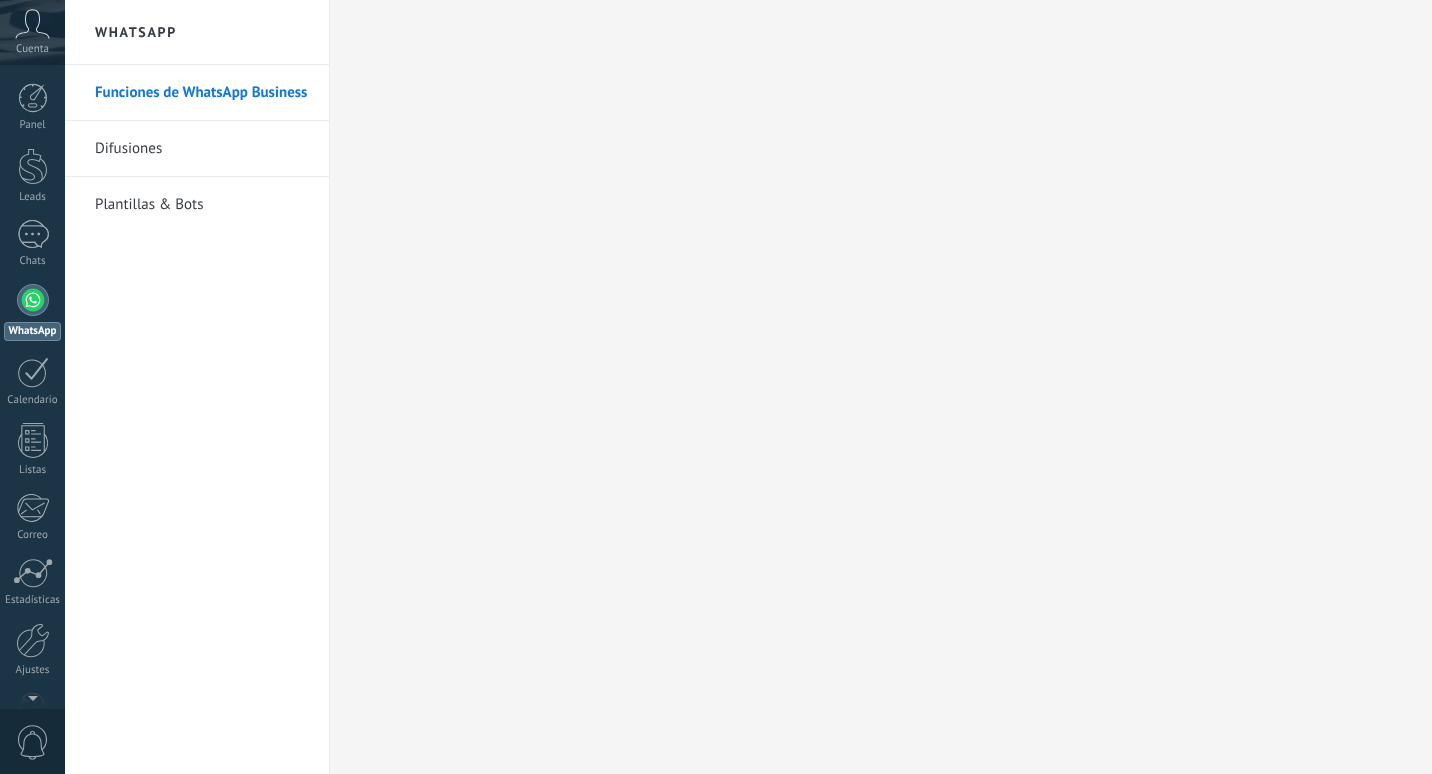 scroll, scrollTop: 0, scrollLeft: 0, axis: both 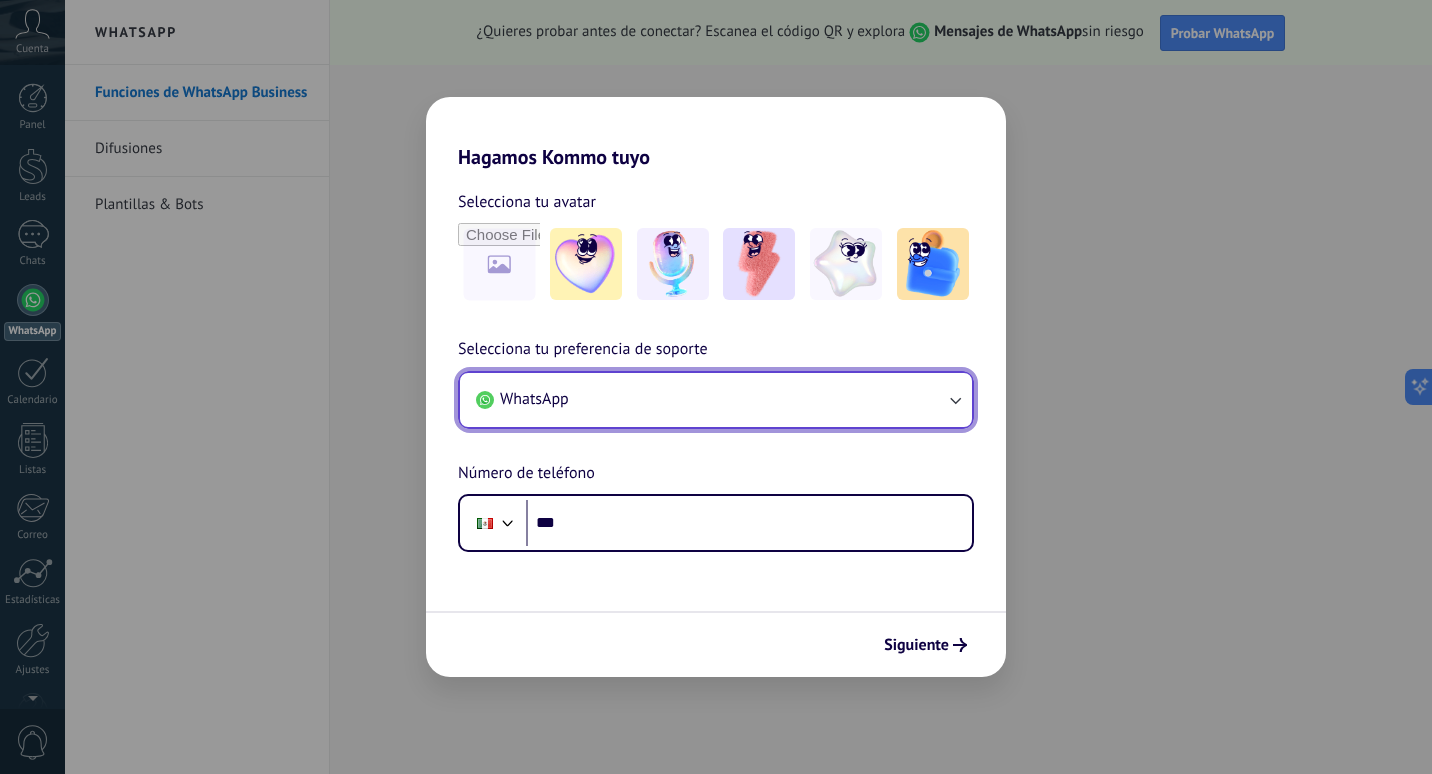 click on "WhatsApp" at bounding box center (716, 400) 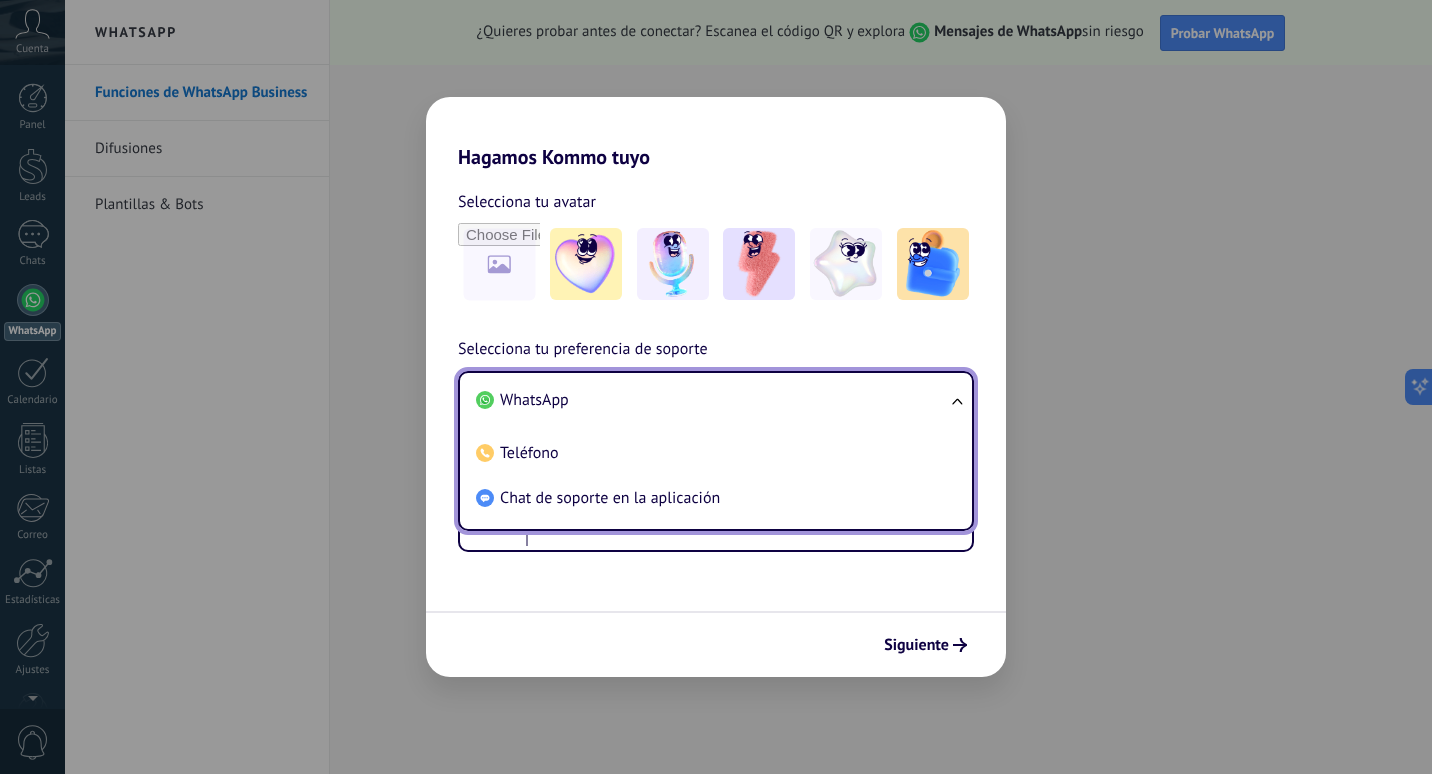 click on "WhatsApp" at bounding box center [712, 400] 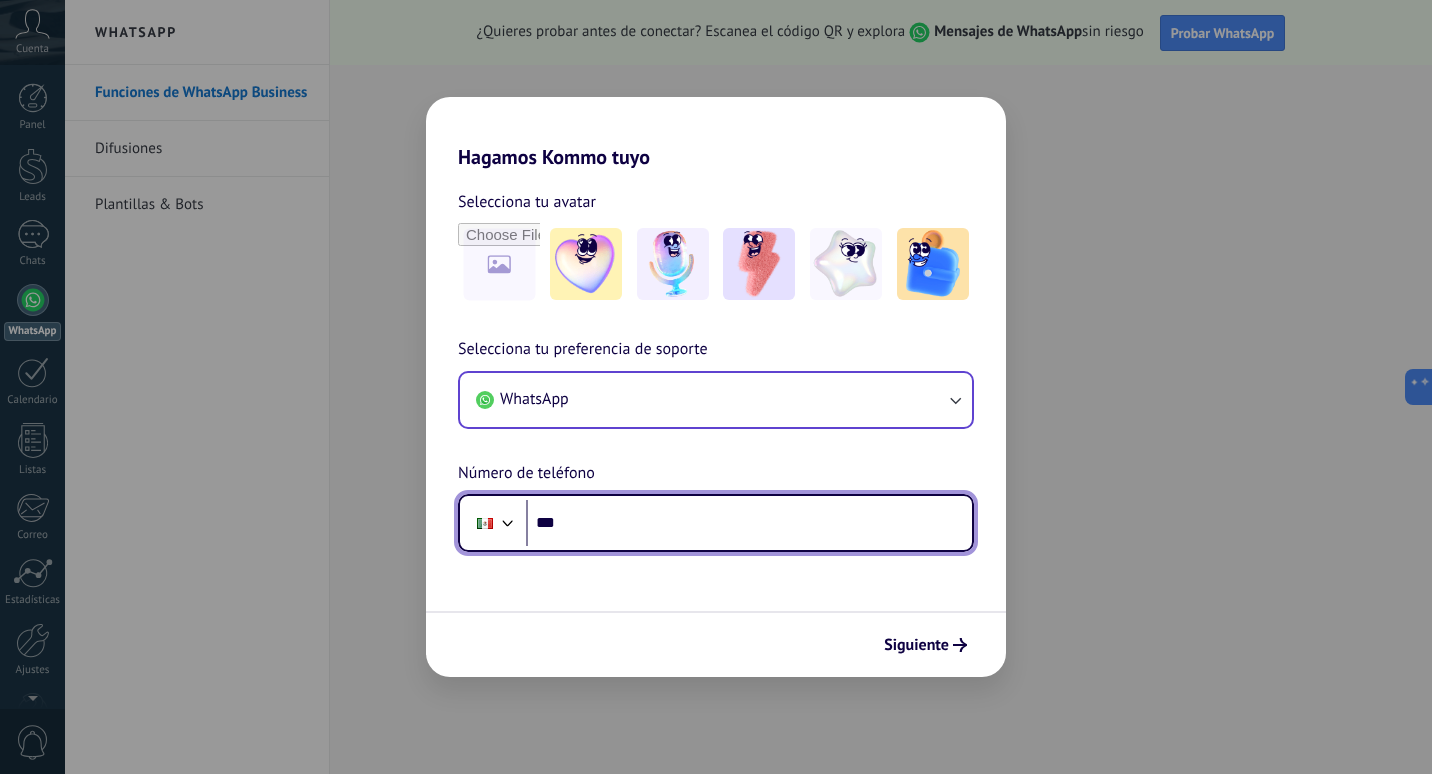 click on "***" at bounding box center [749, 523] 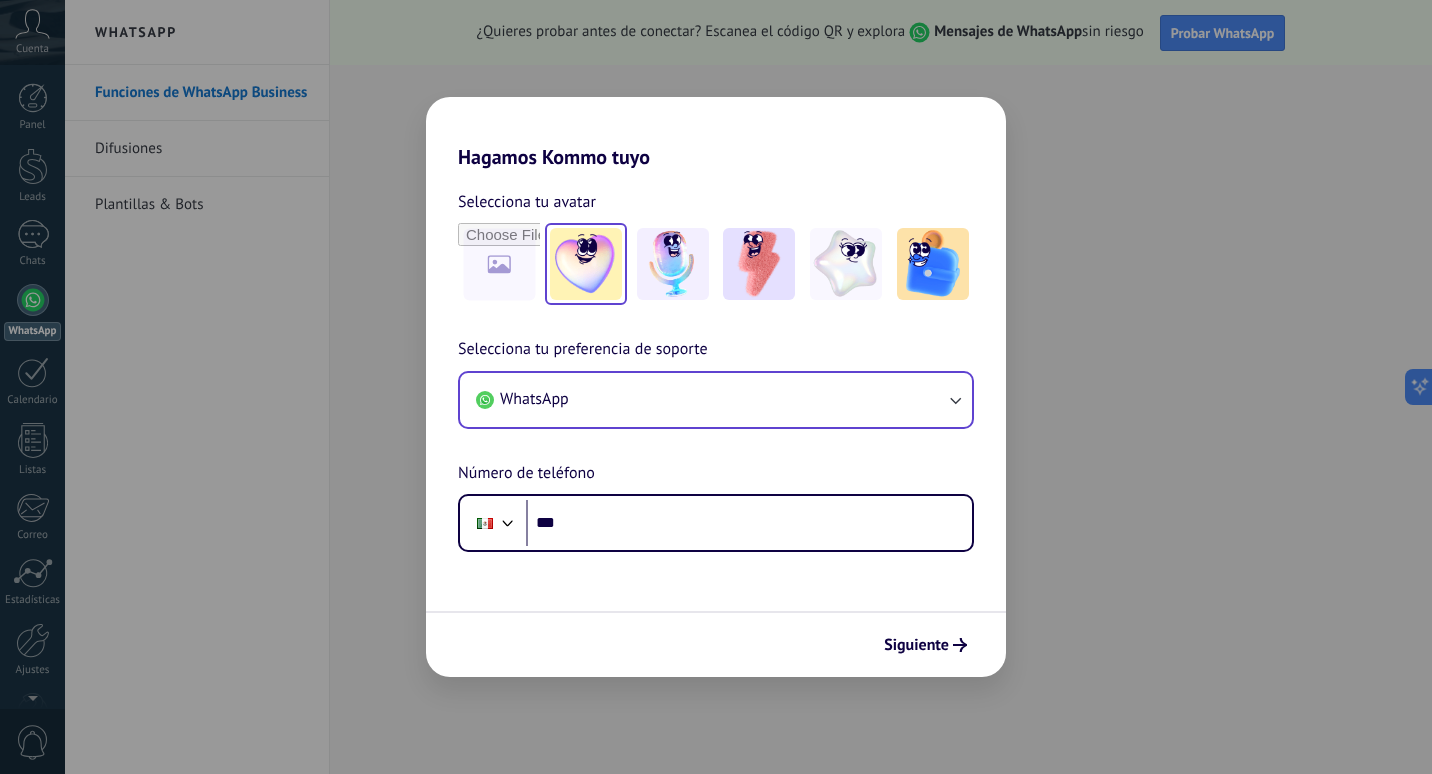 click at bounding box center [586, 264] 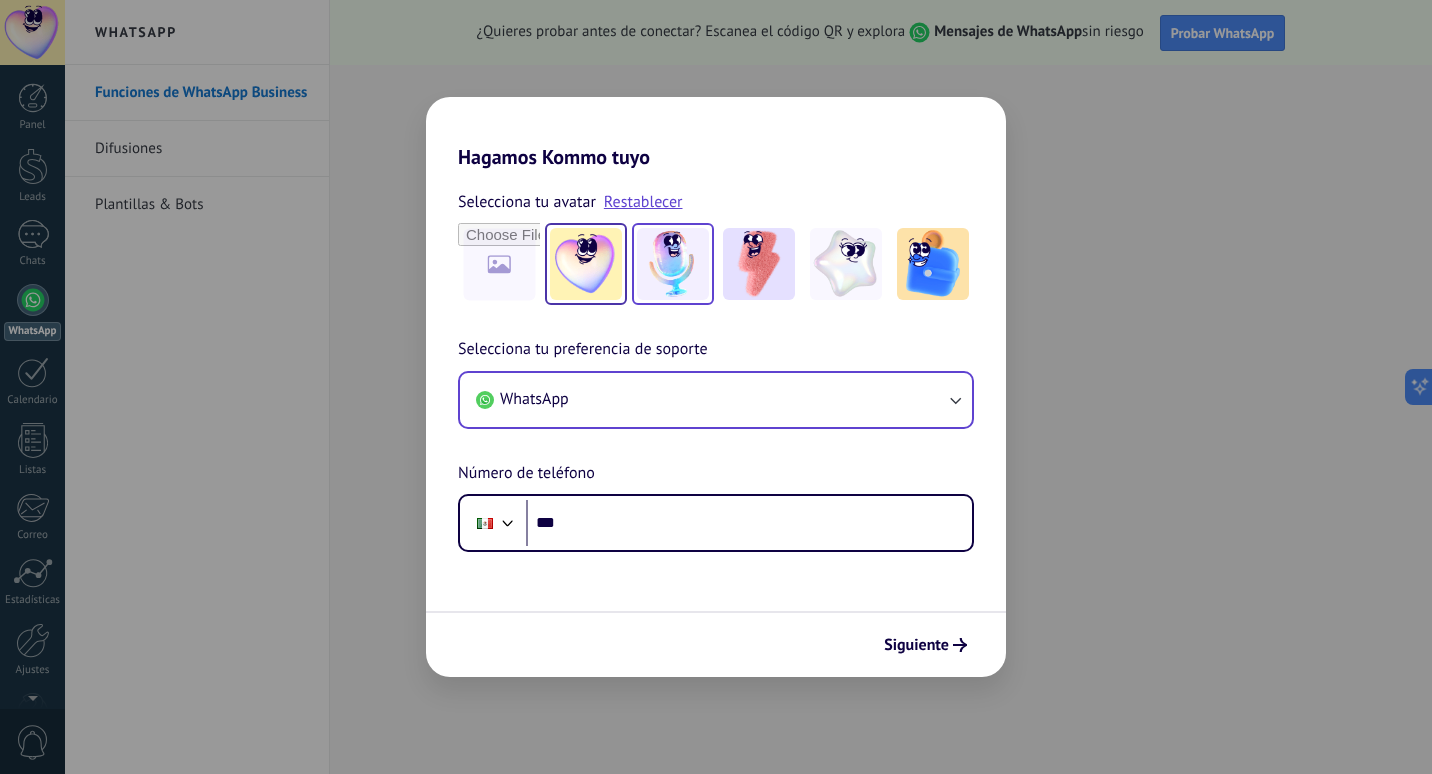 click at bounding box center [586, 264] 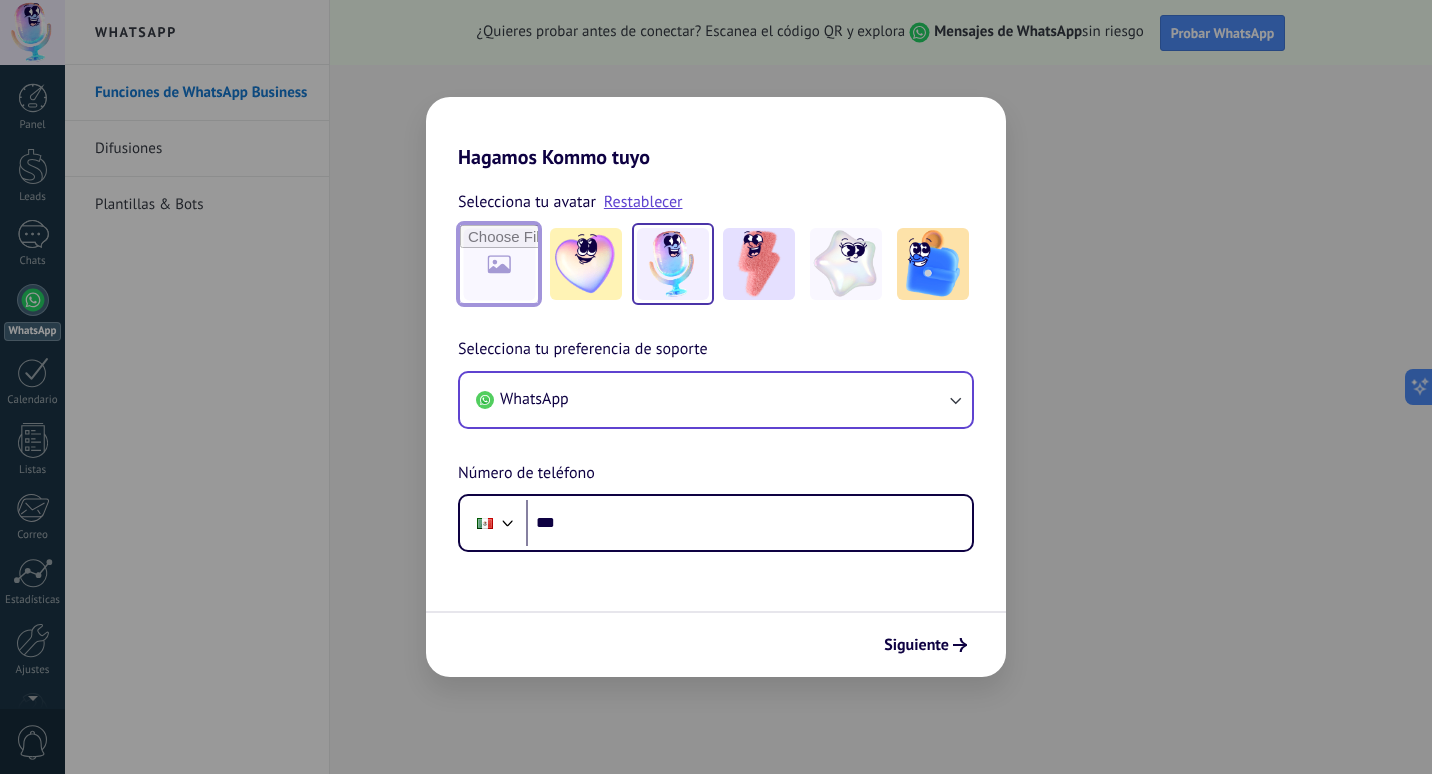 click at bounding box center (499, 264) 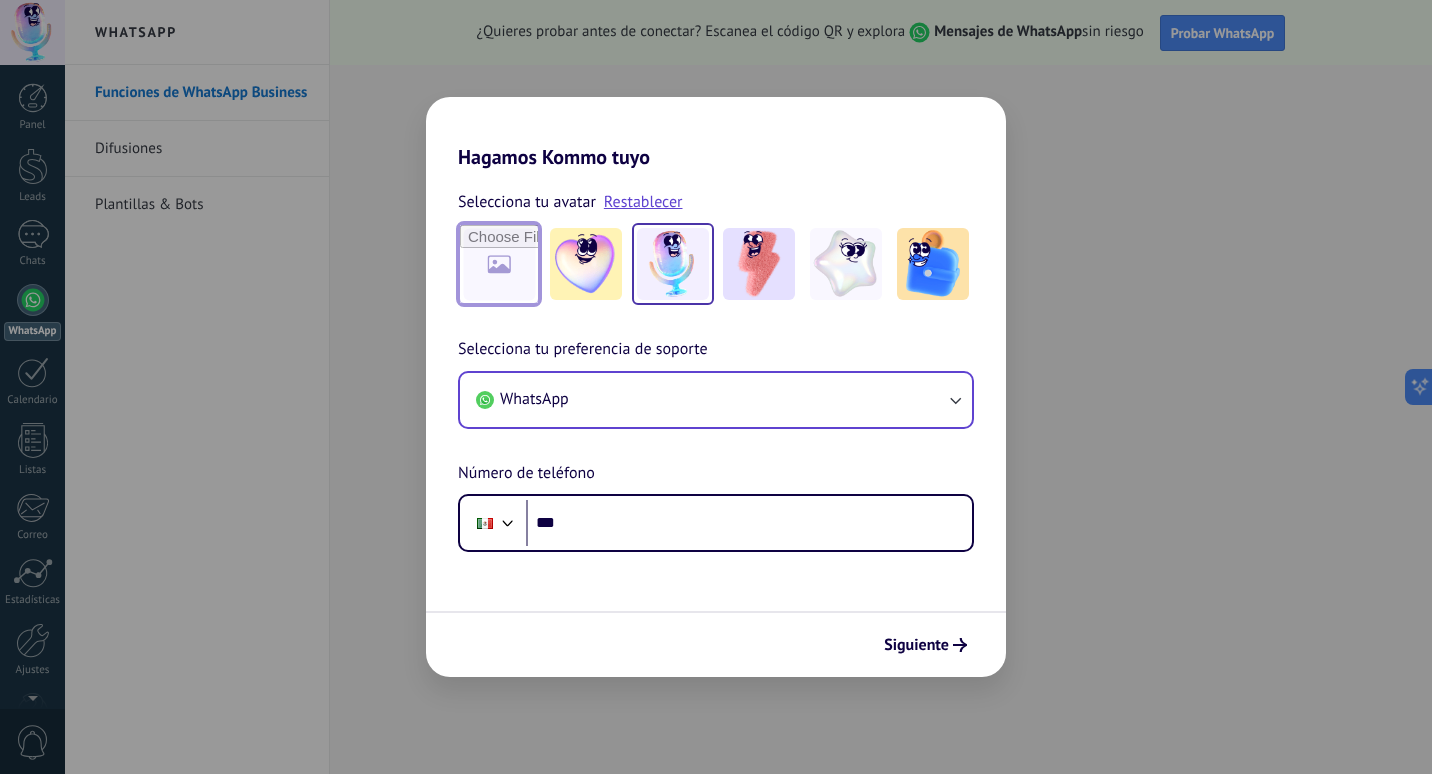 type on "**********" 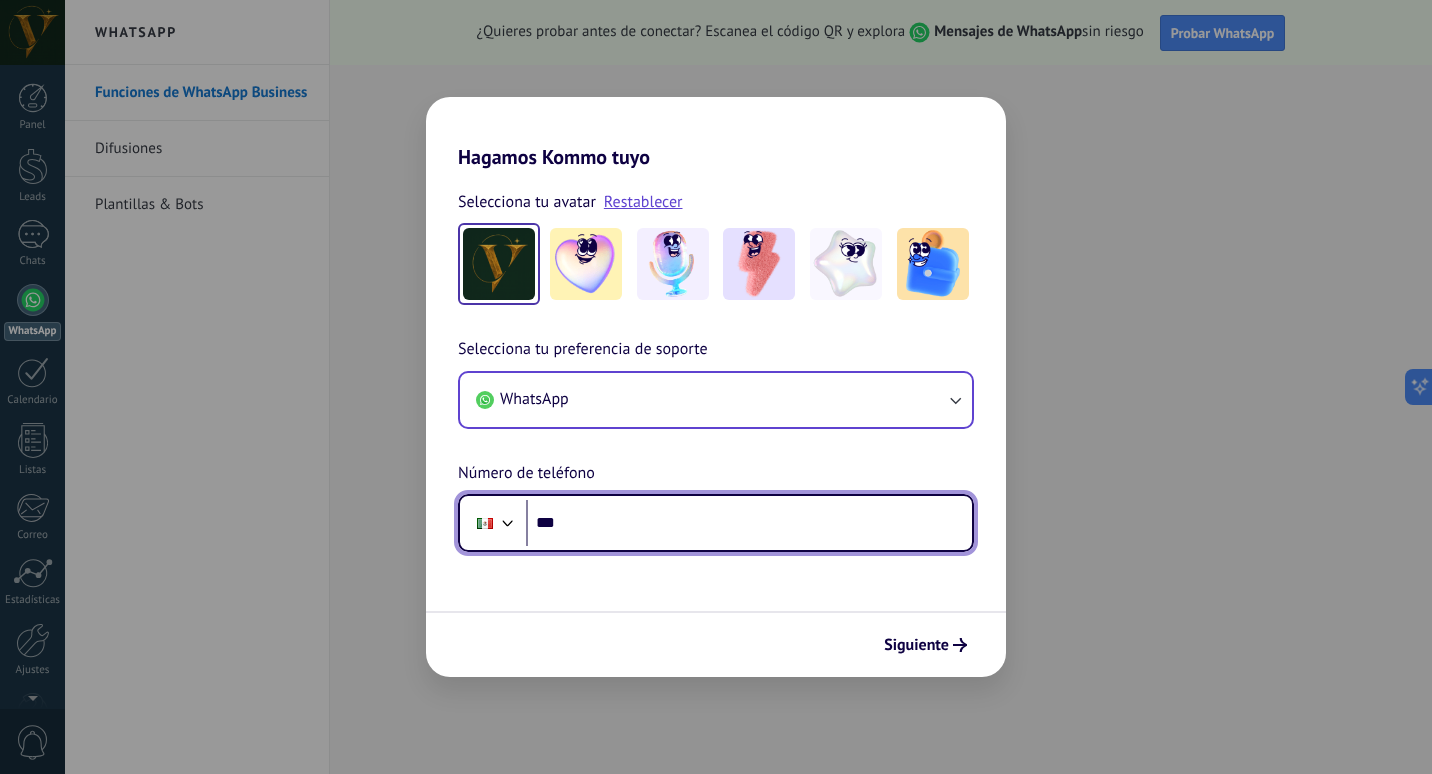 click on "***" at bounding box center (749, 523) 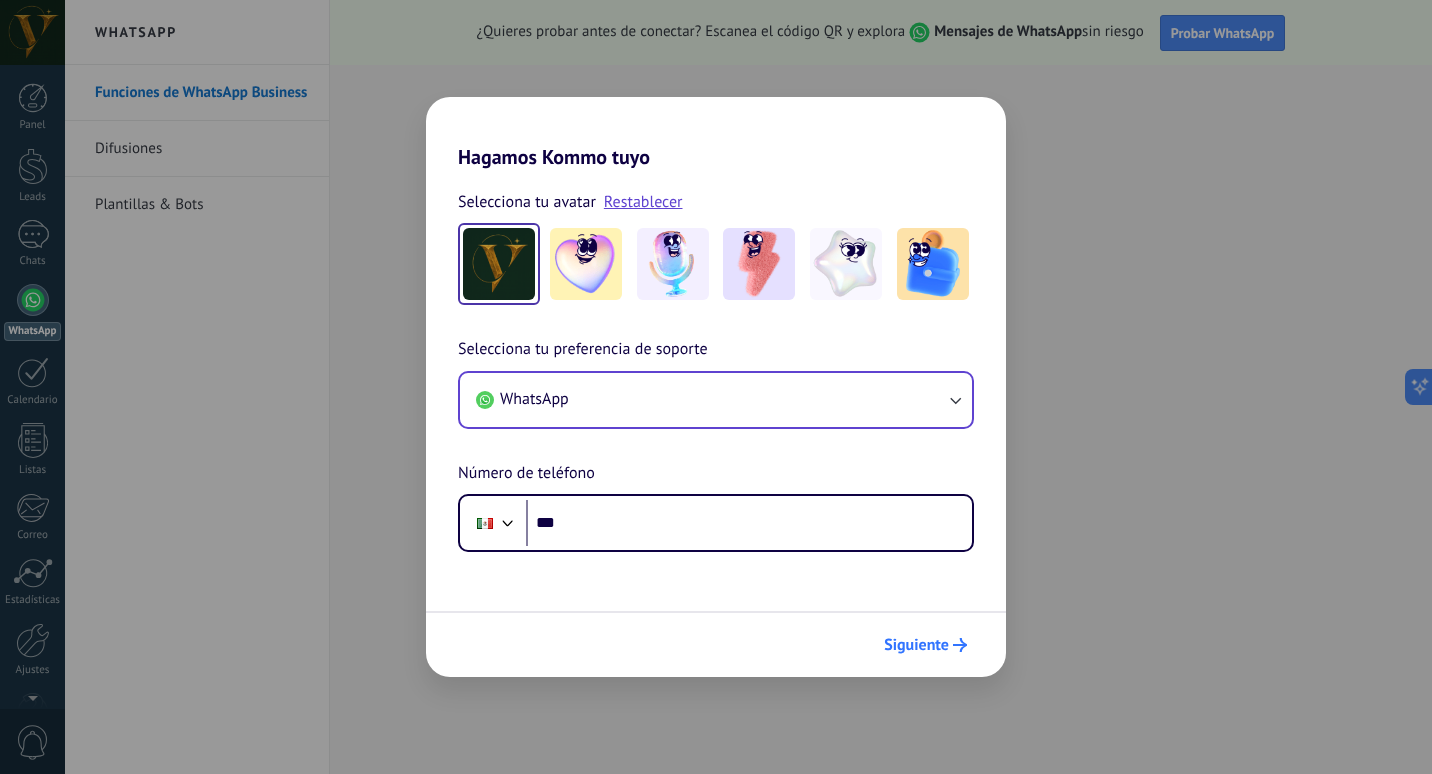 click on "Siguiente" at bounding box center (916, 645) 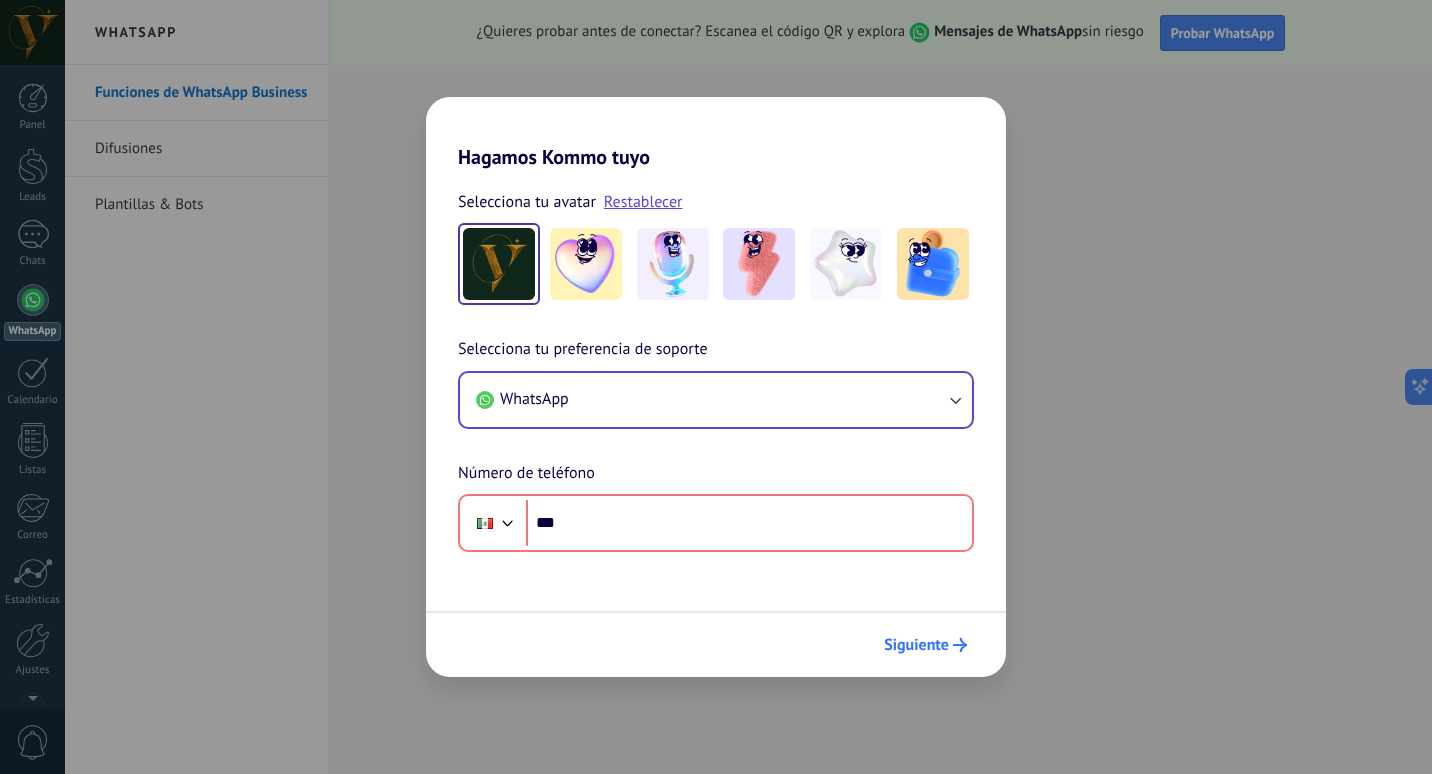 click on "Siguiente" at bounding box center (925, 645) 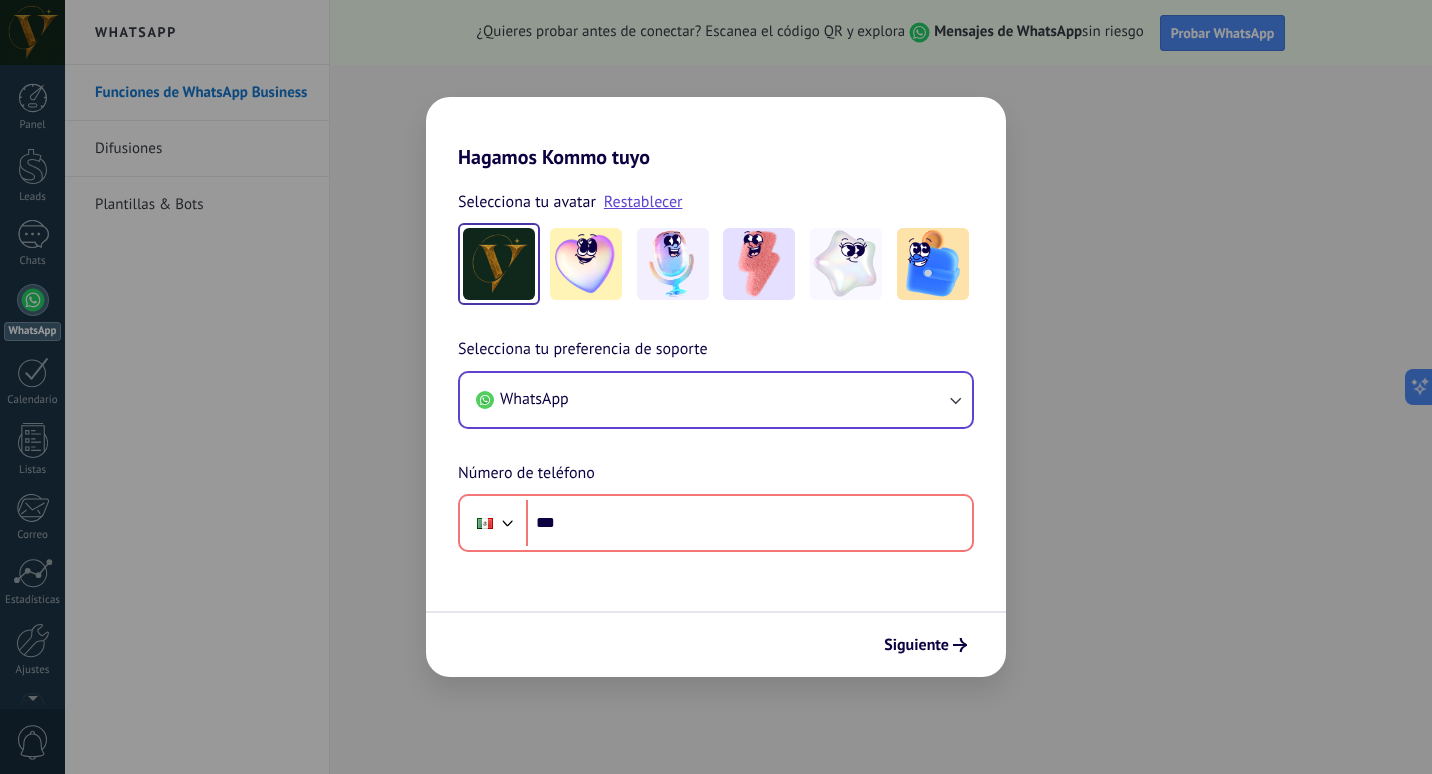 drag, startPoint x: 915, startPoint y: 658, endPoint x: 1131, endPoint y: 309, distance: 410.43515 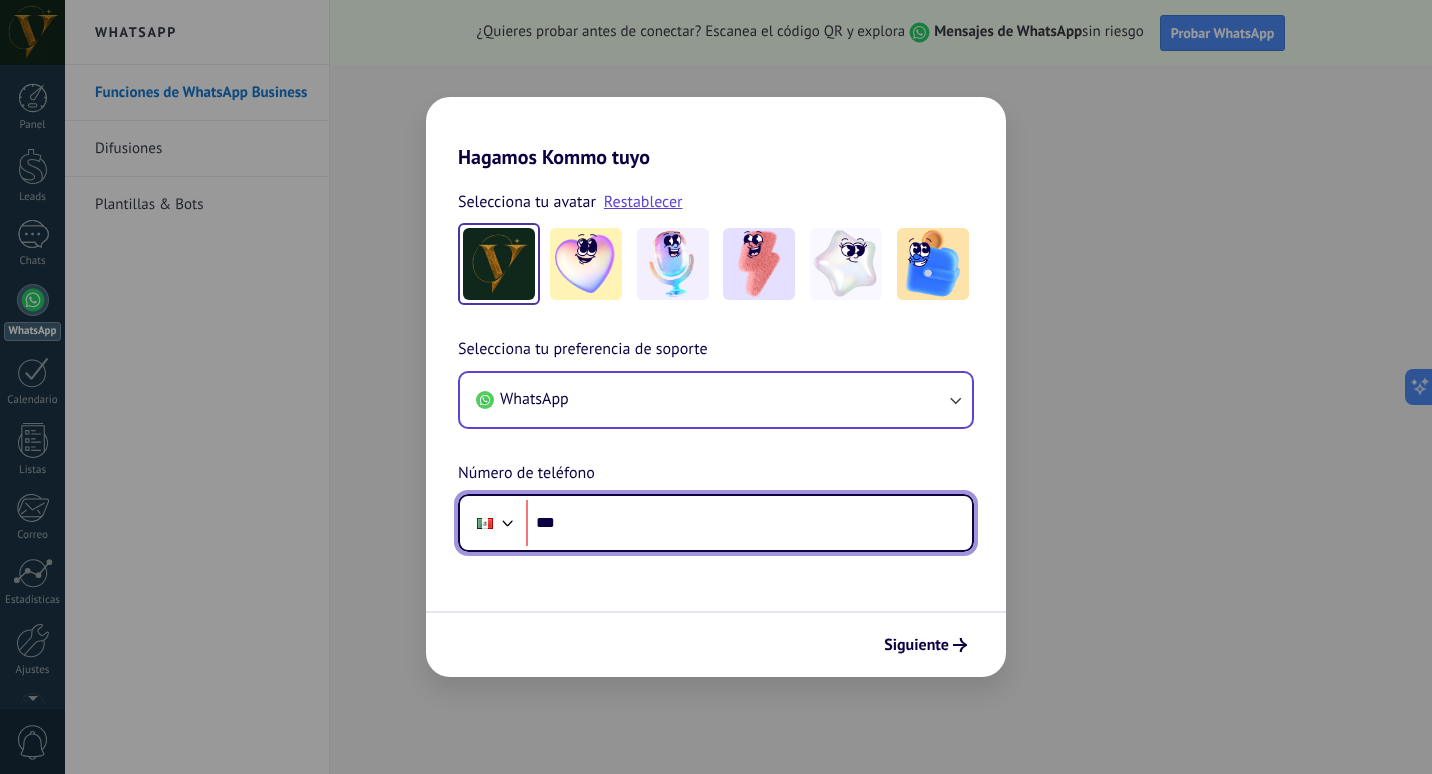 click on "***" at bounding box center [749, 523] 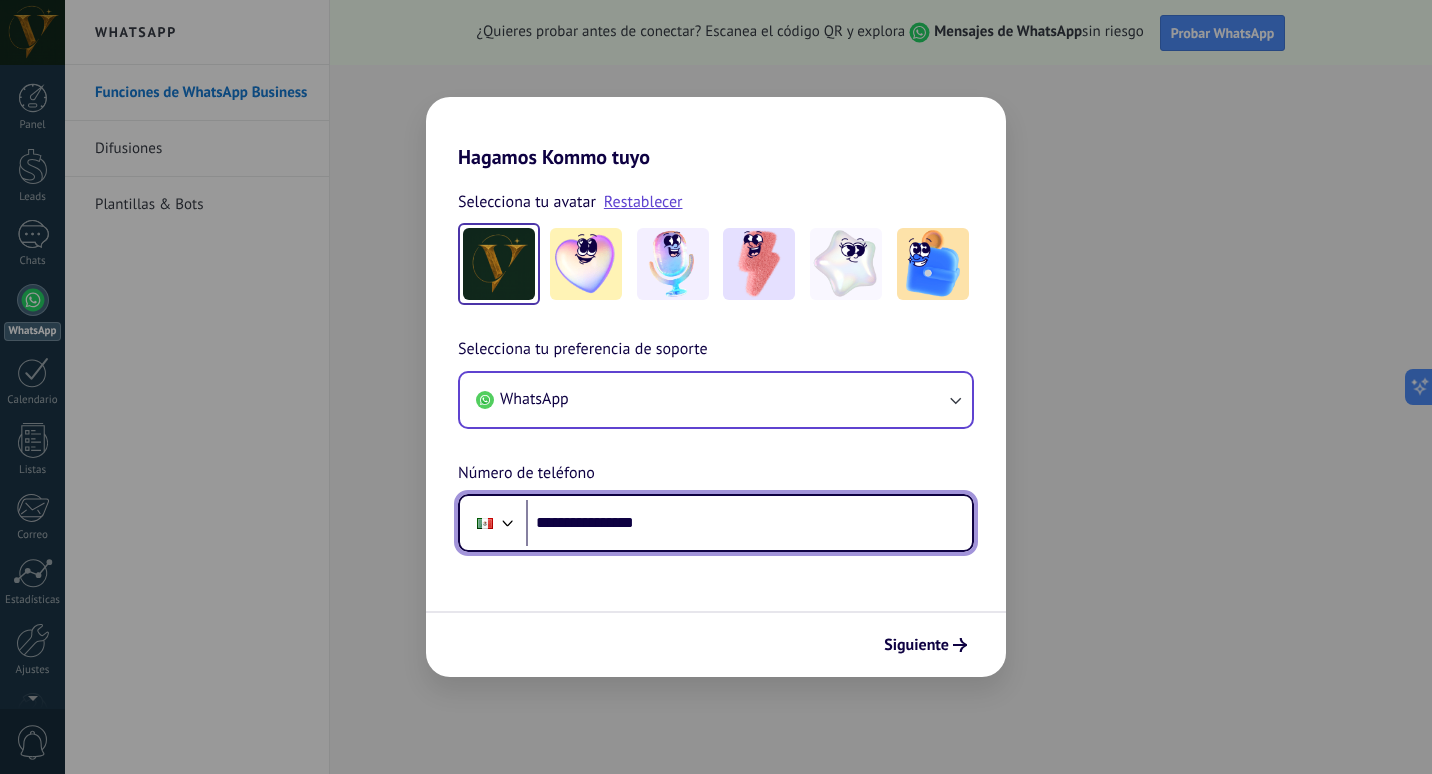 type on "**********" 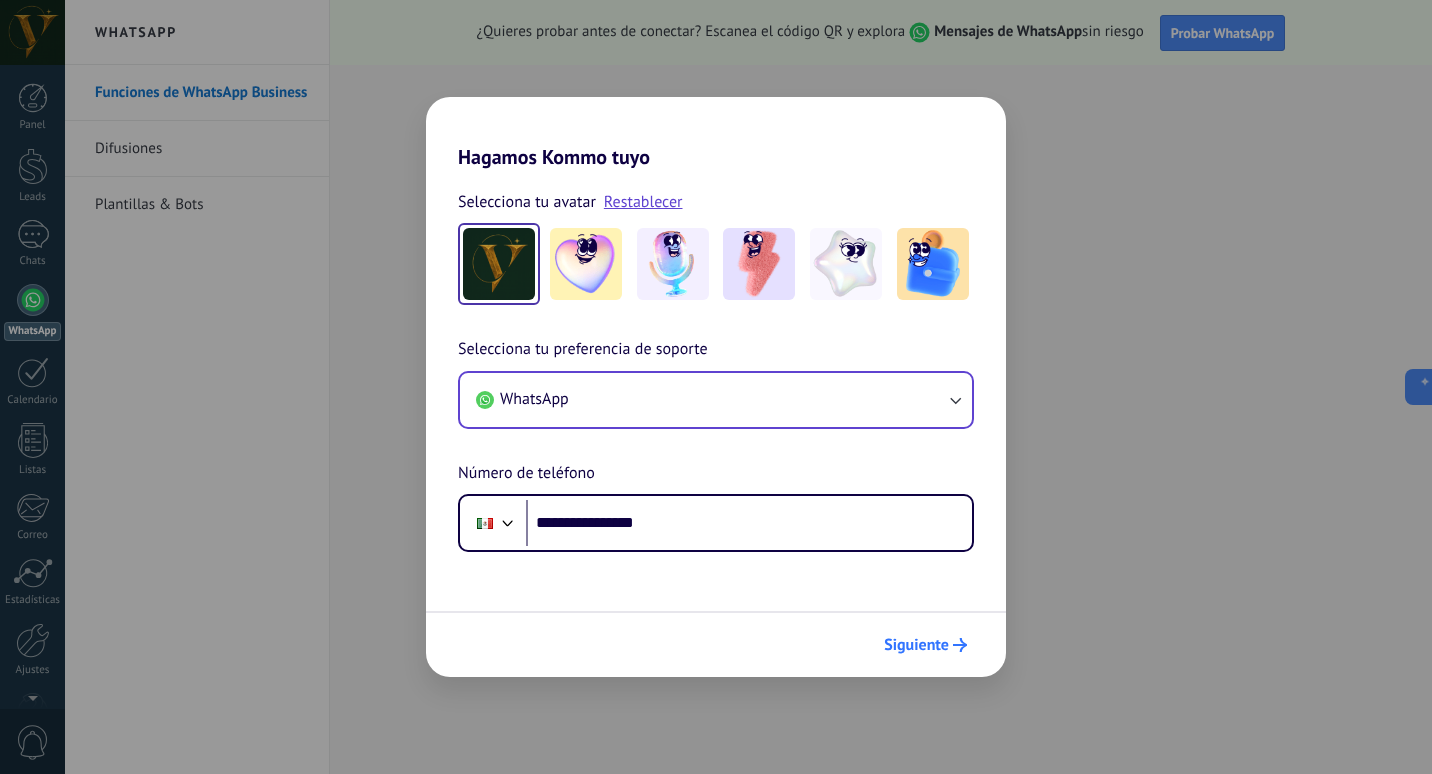 click on "Siguiente" at bounding box center (916, 645) 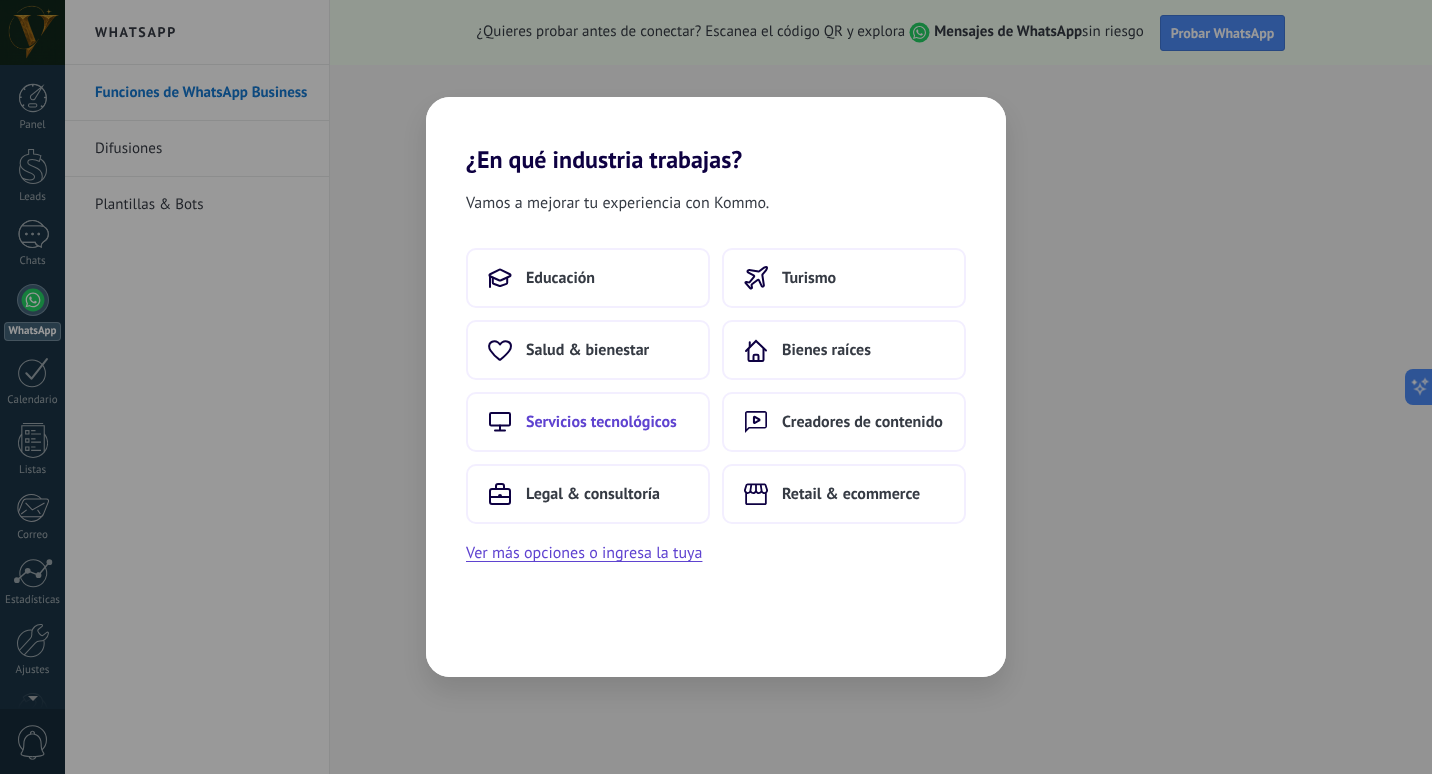 click on "Servicios tecnológicos" at bounding box center [588, 422] 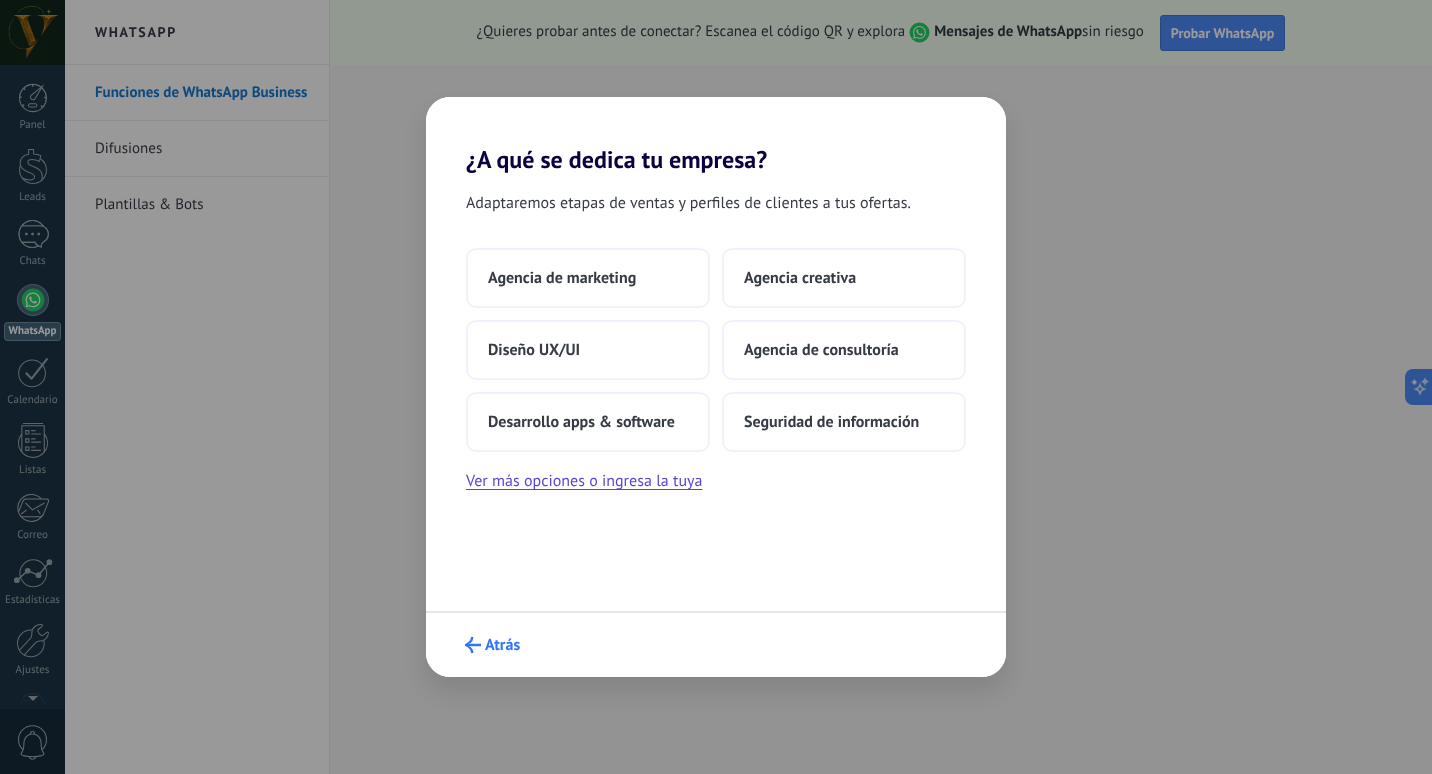 click at bounding box center [473, 645] 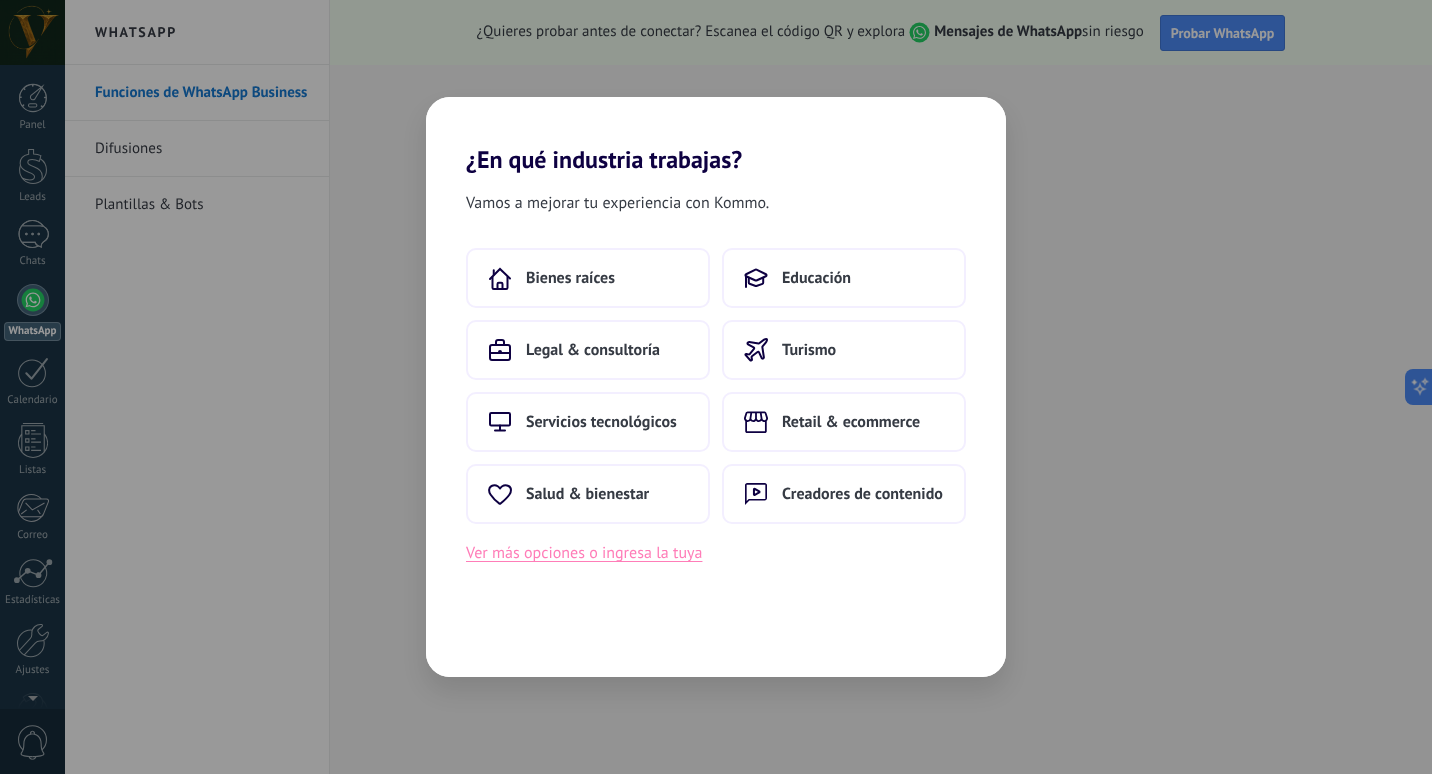click on "Ver más opciones o ingresa la tuya" at bounding box center (584, 553) 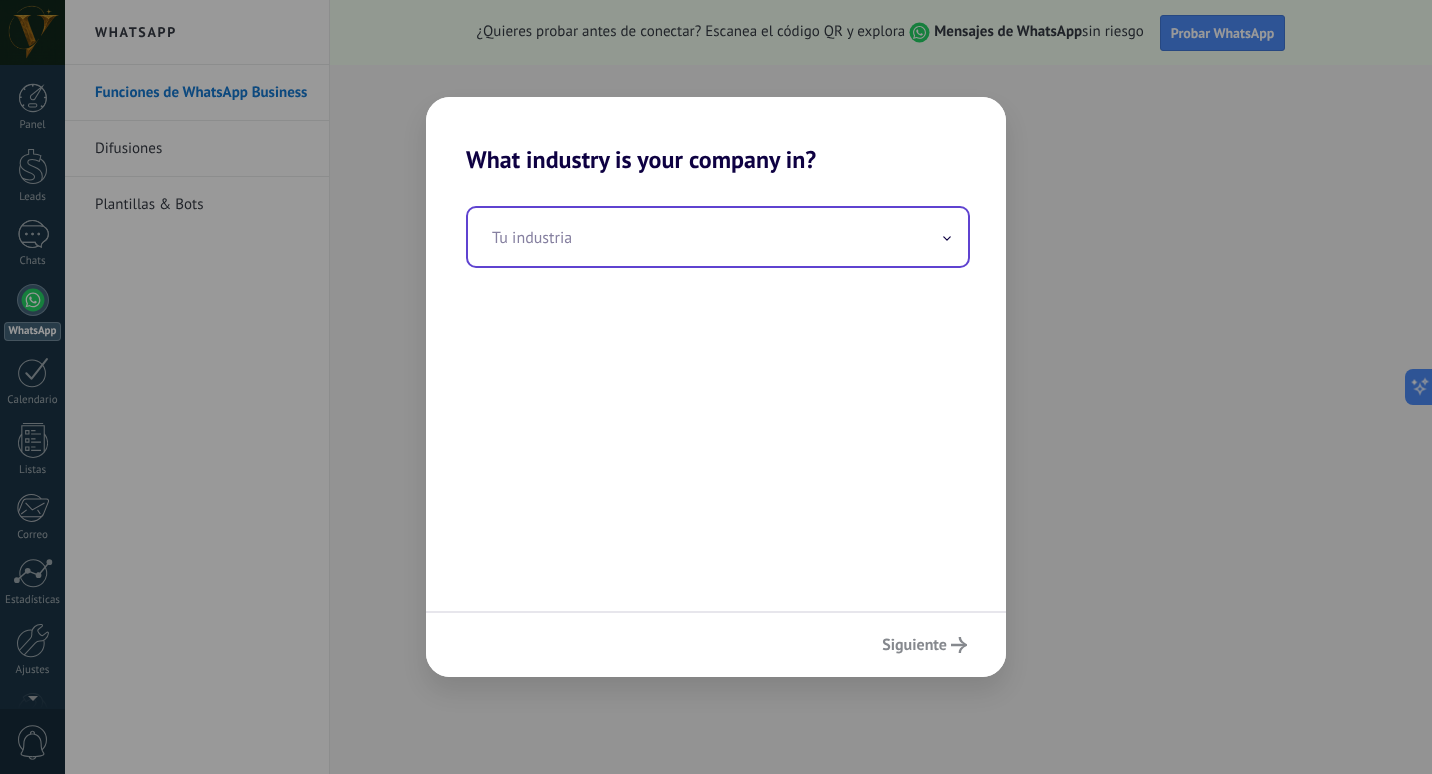 click at bounding box center (718, 237) 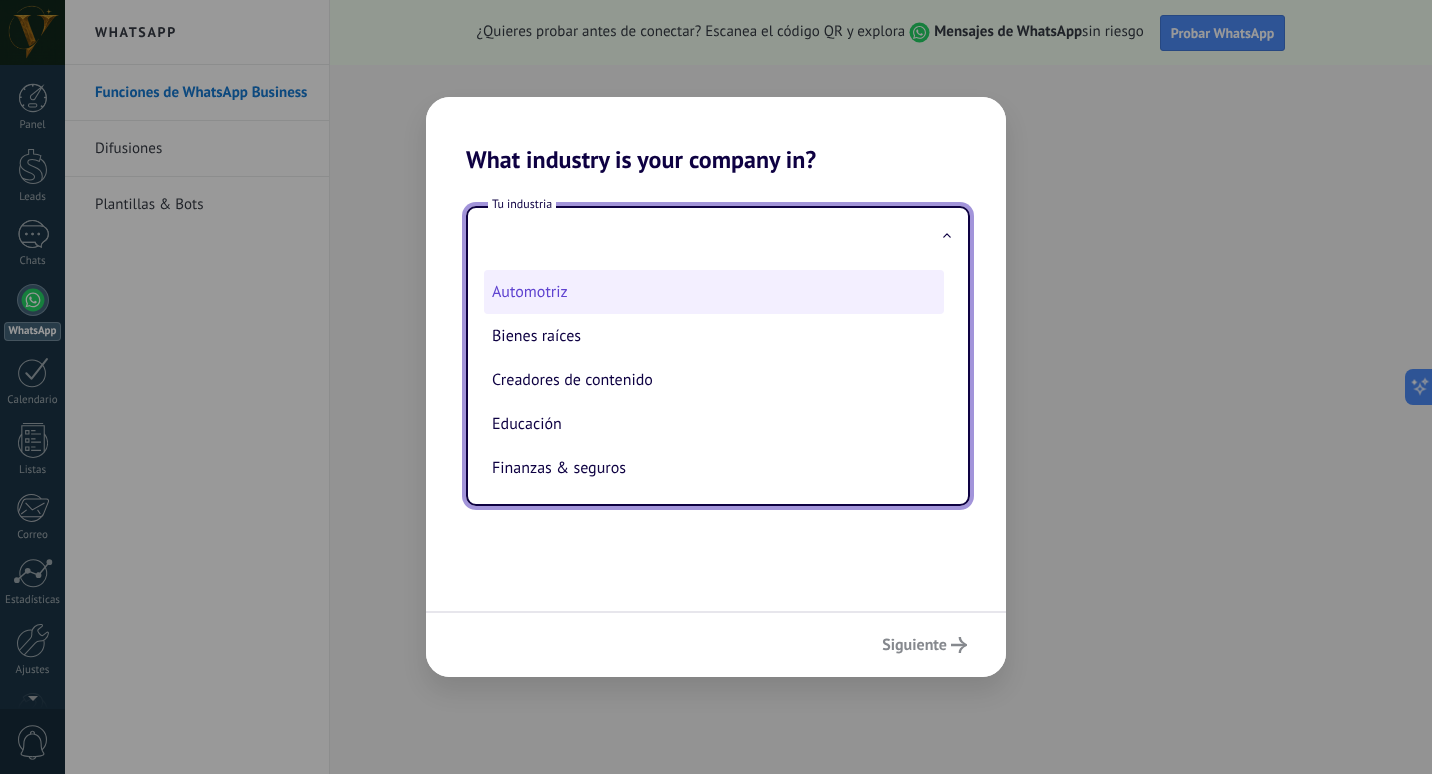click on "Automotriz" at bounding box center [714, 292] 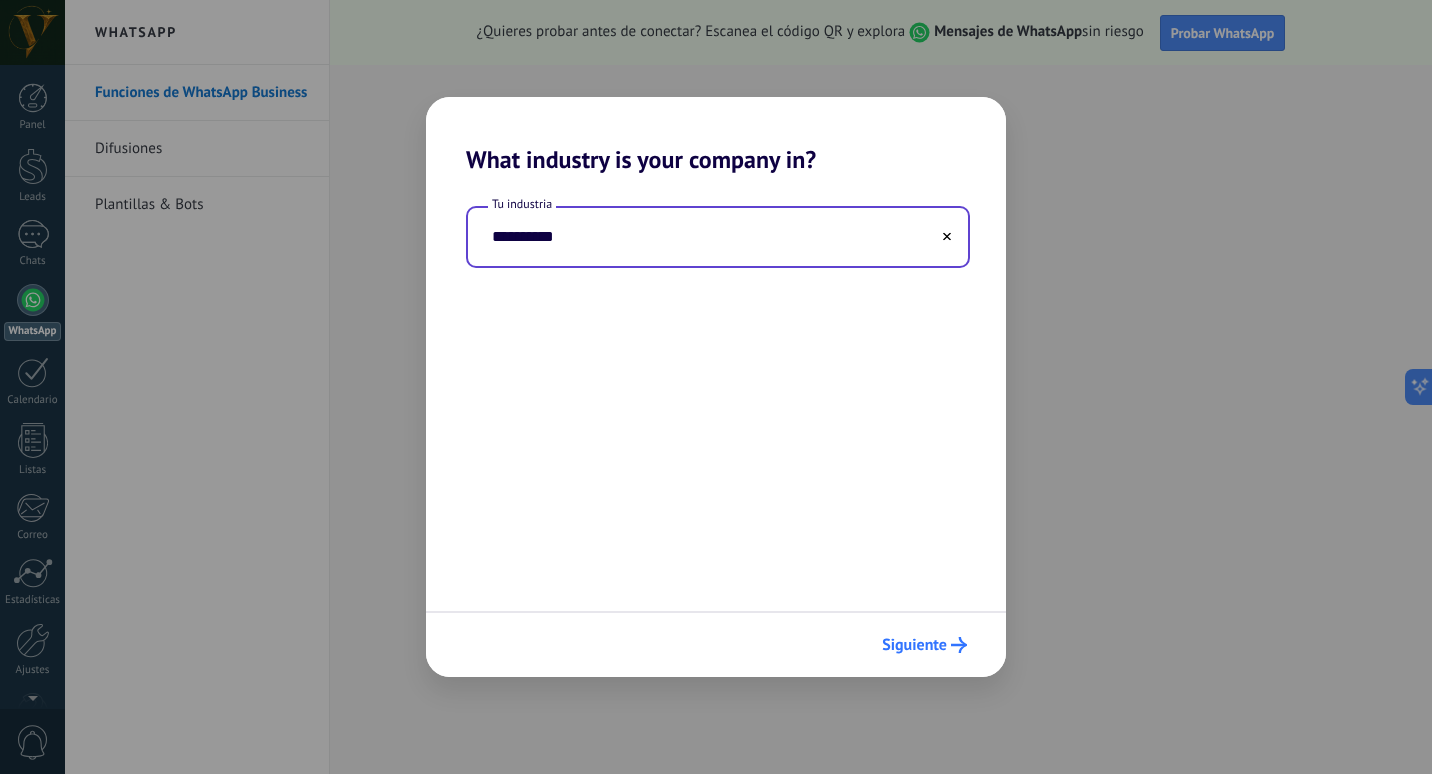 click on "Siguiente" at bounding box center (914, 645) 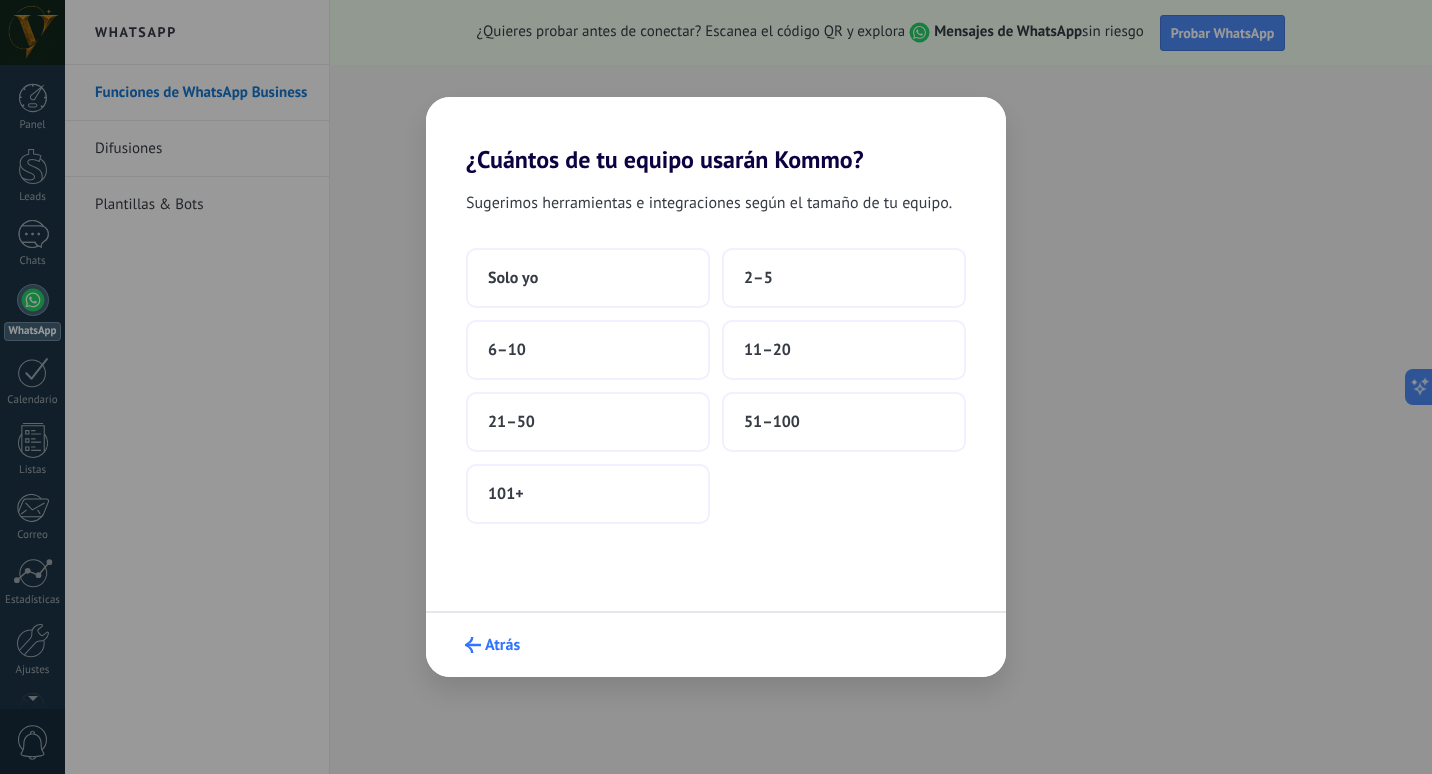 click at bounding box center (473, 645) 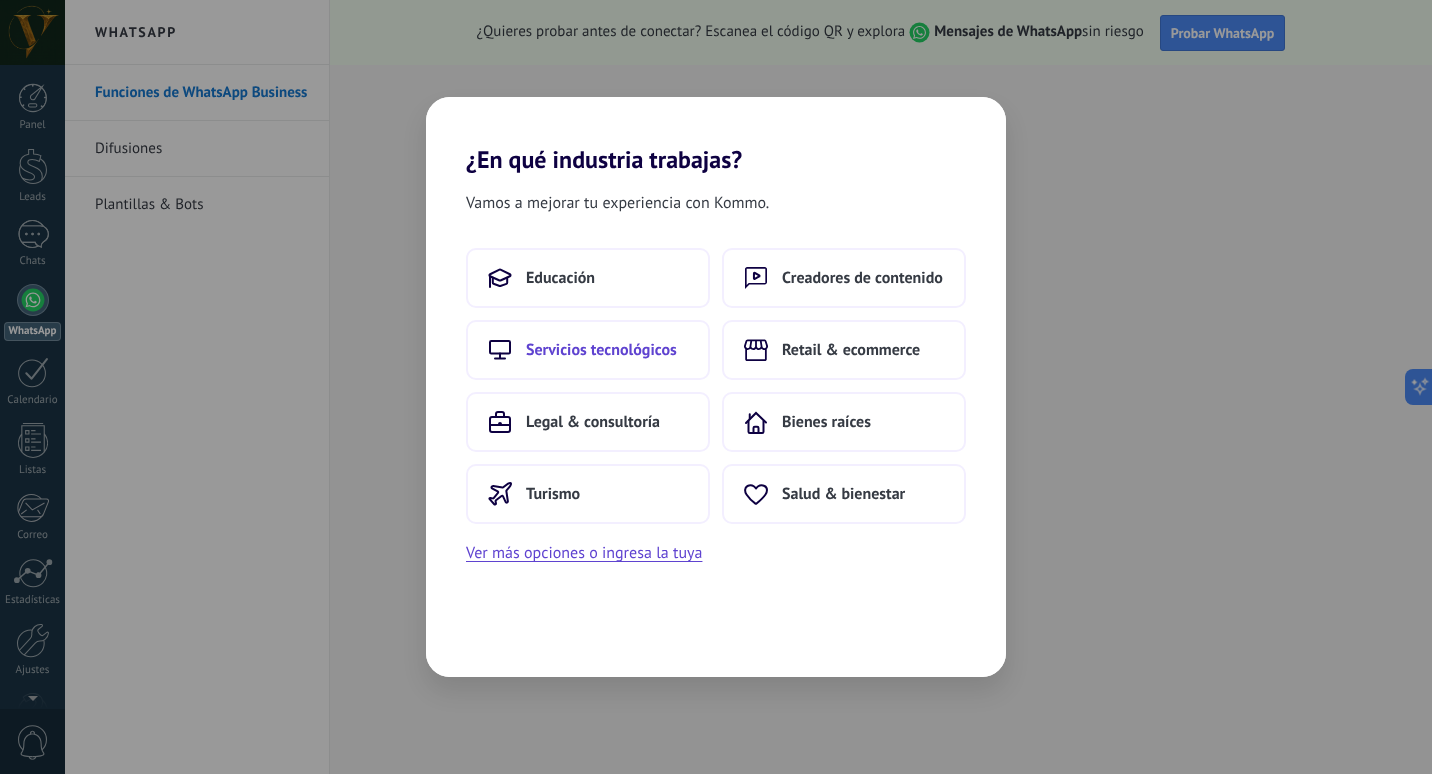 click on "Servicios tecnológicos" at bounding box center [588, 350] 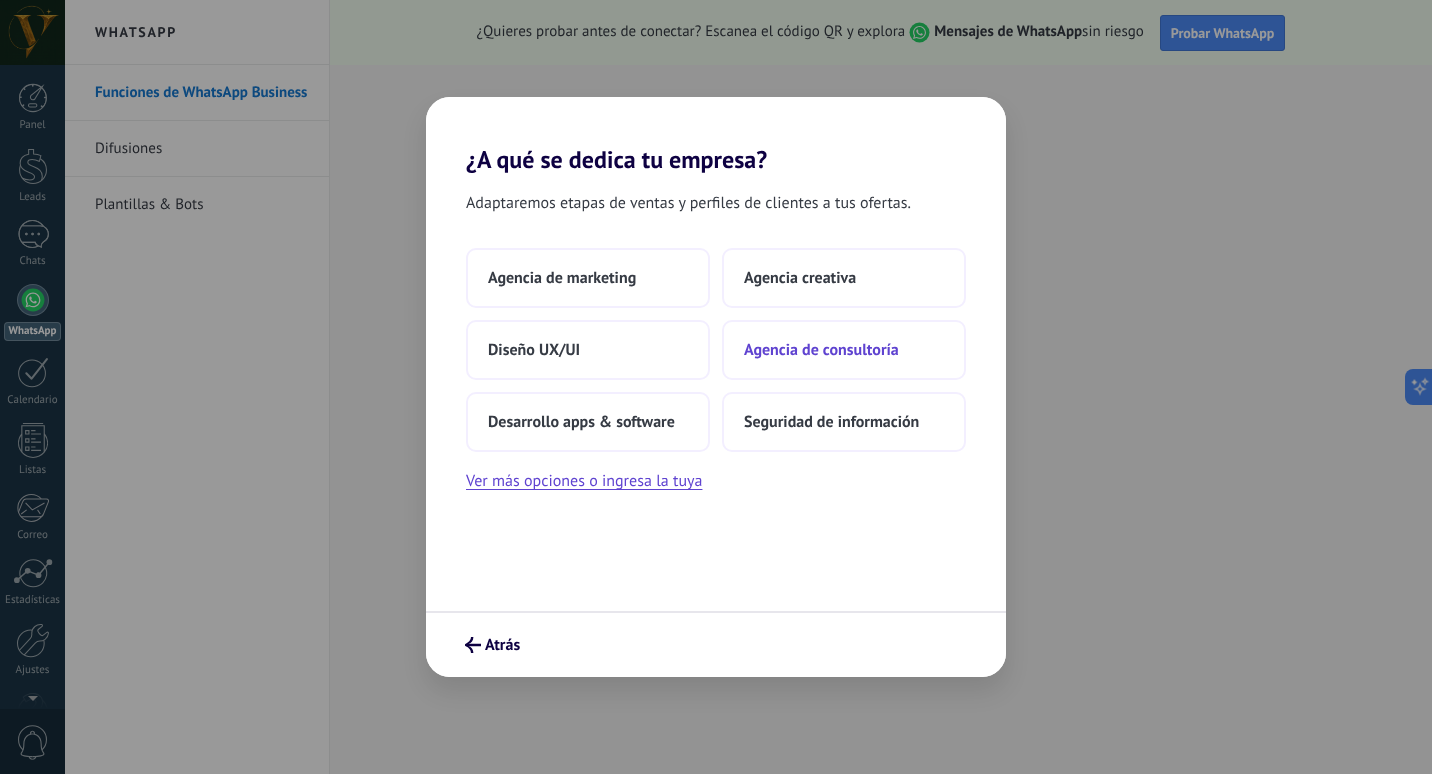 click on "Agencia de consultoría" at bounding box center (844, 350) 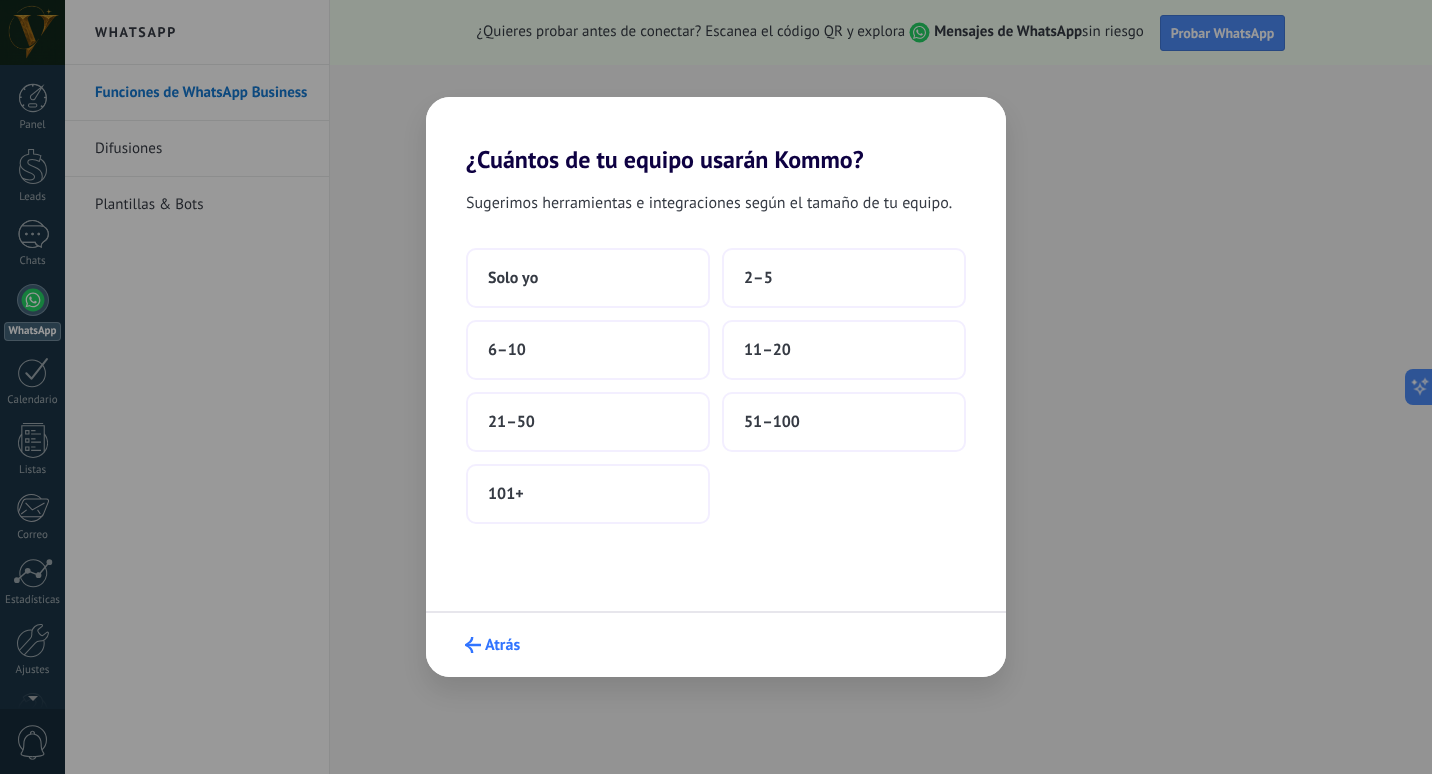 click at bounding box center (473, 645) 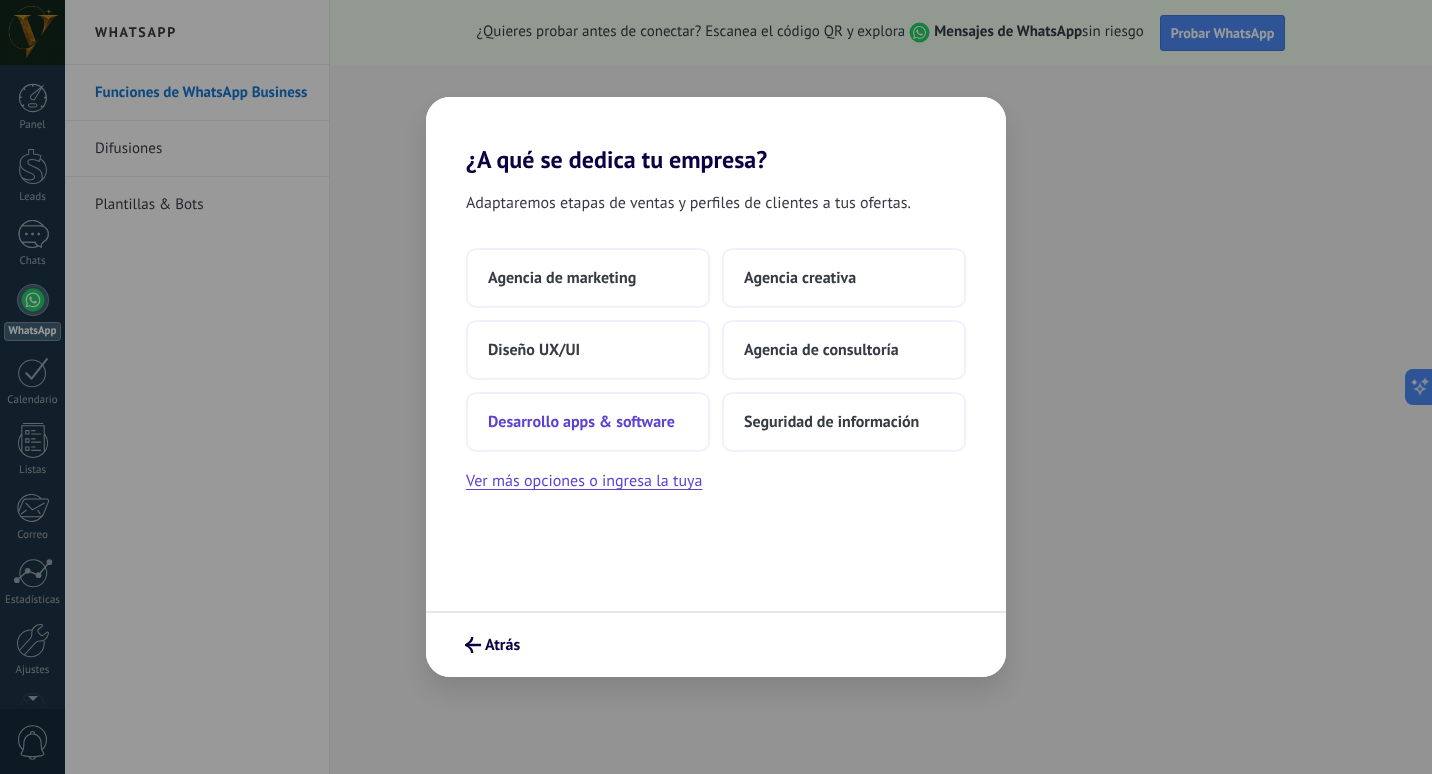 click on "Desarrollo apps & software" at bounding box center [588, 422] 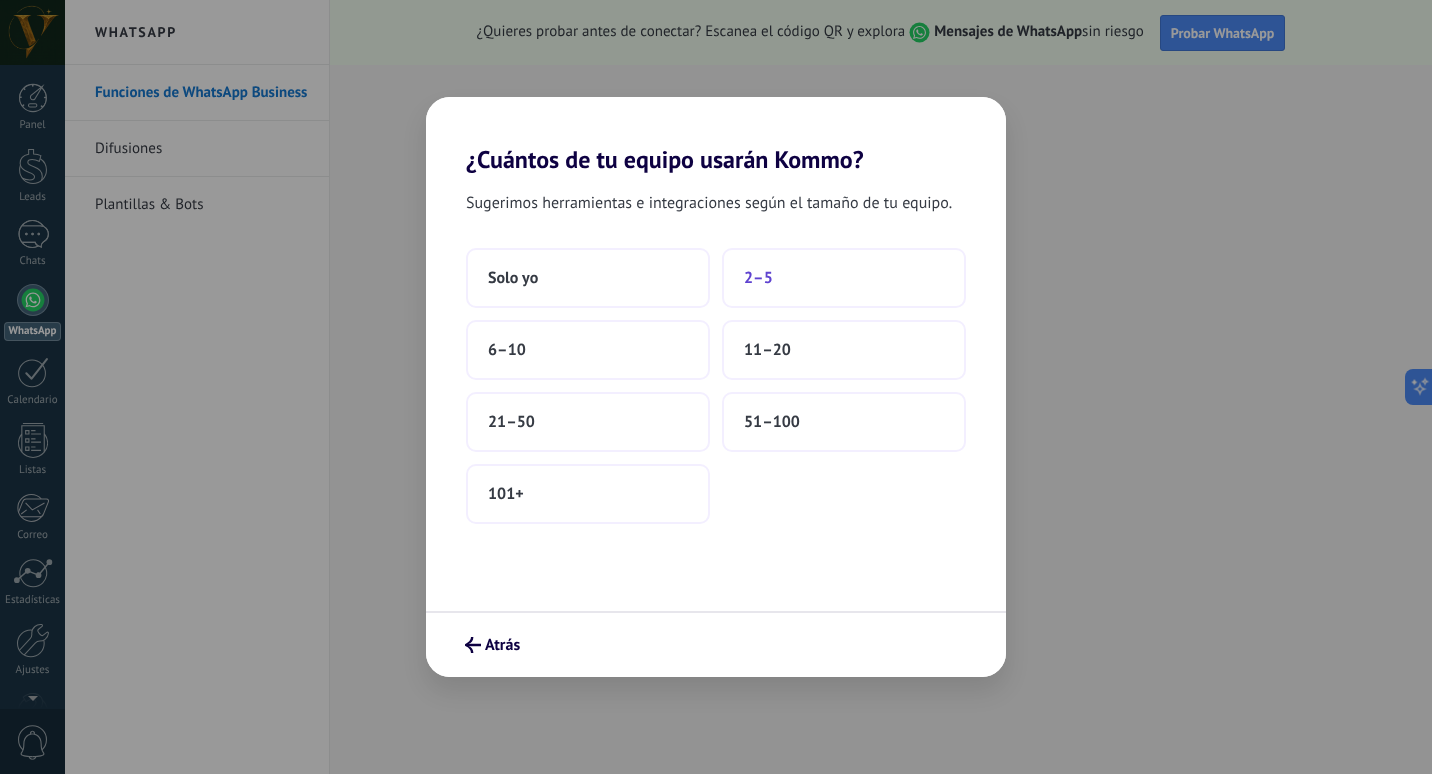 click on "2–5" at bounding box center (844, 278) 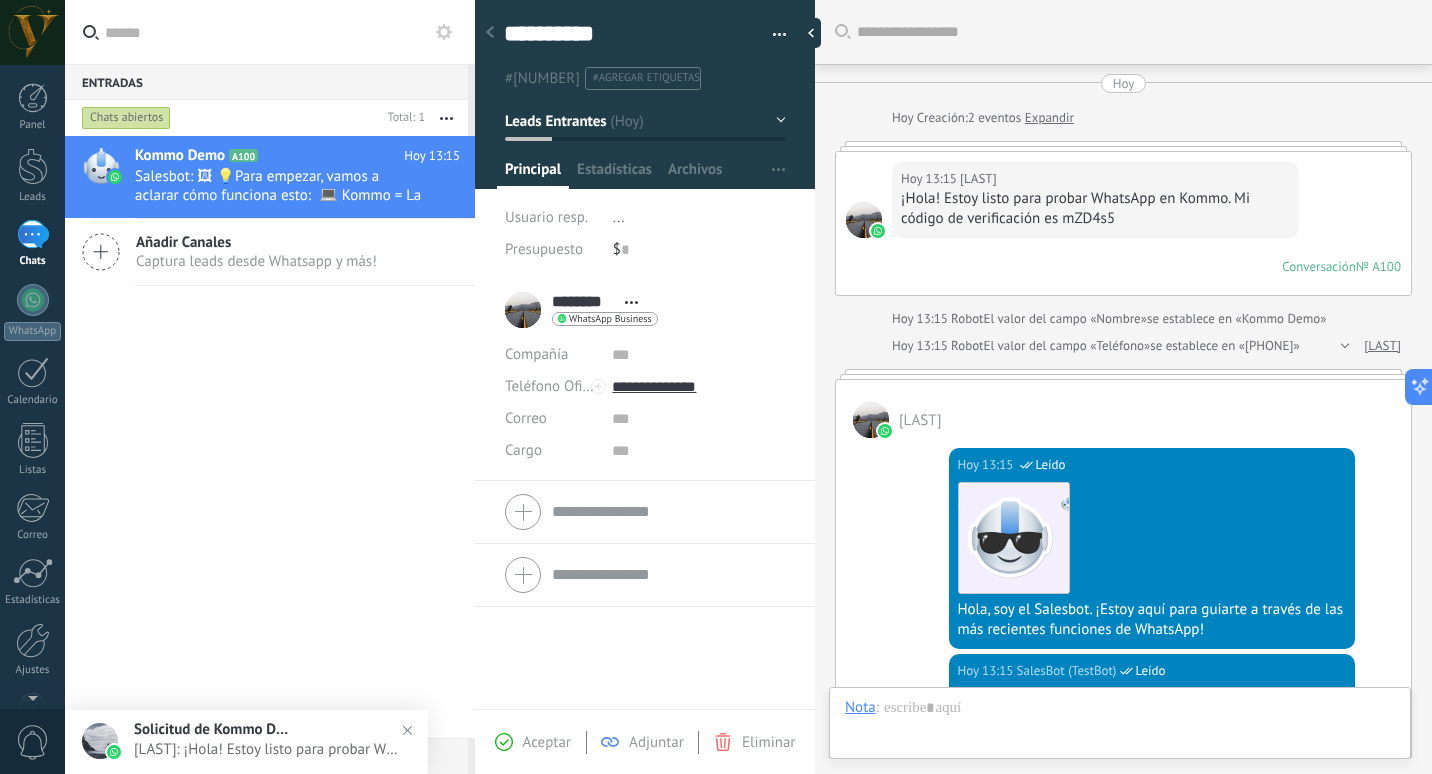 scroll, scrollTop: 30, scrollLeft: 0, axis: vertical 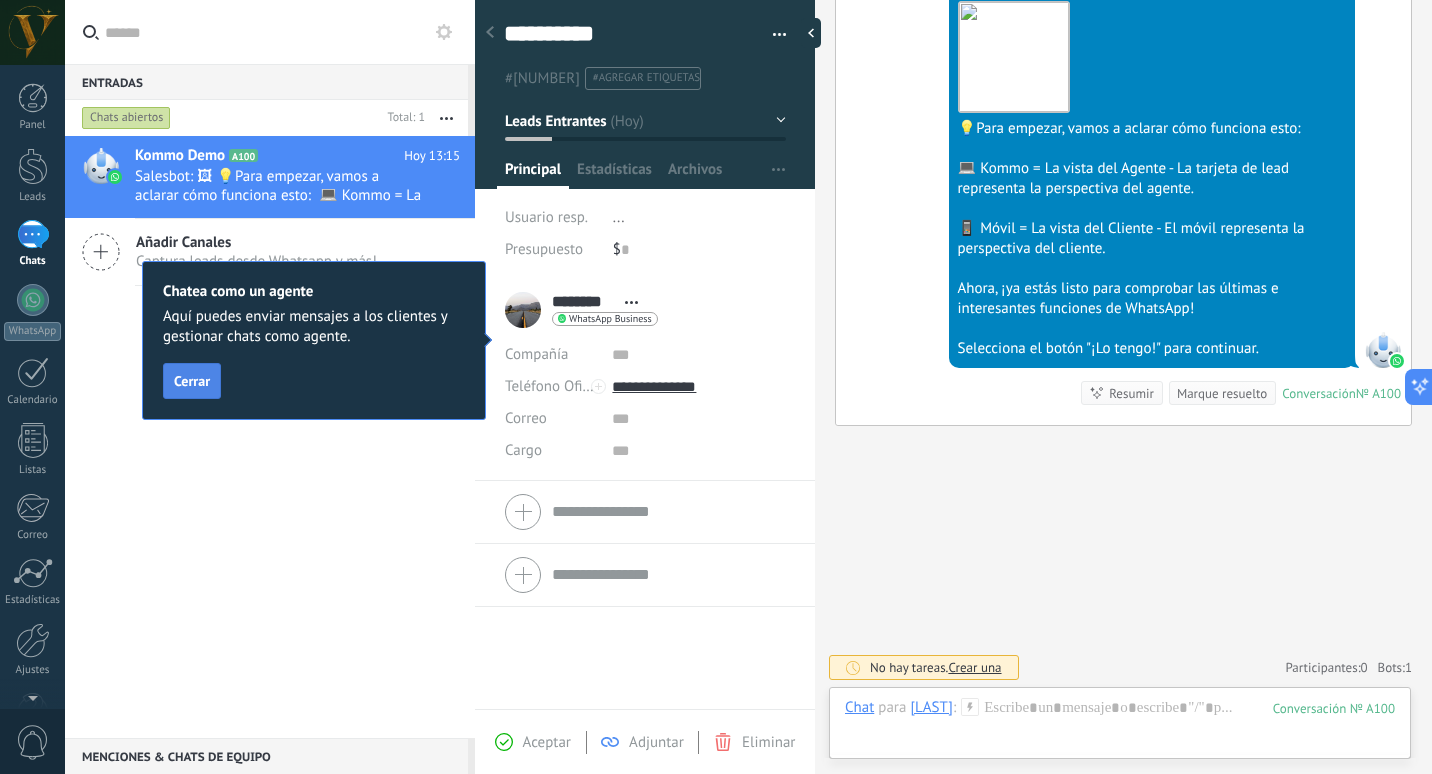 click on "Cerrar" at bounding box center (192, 381) 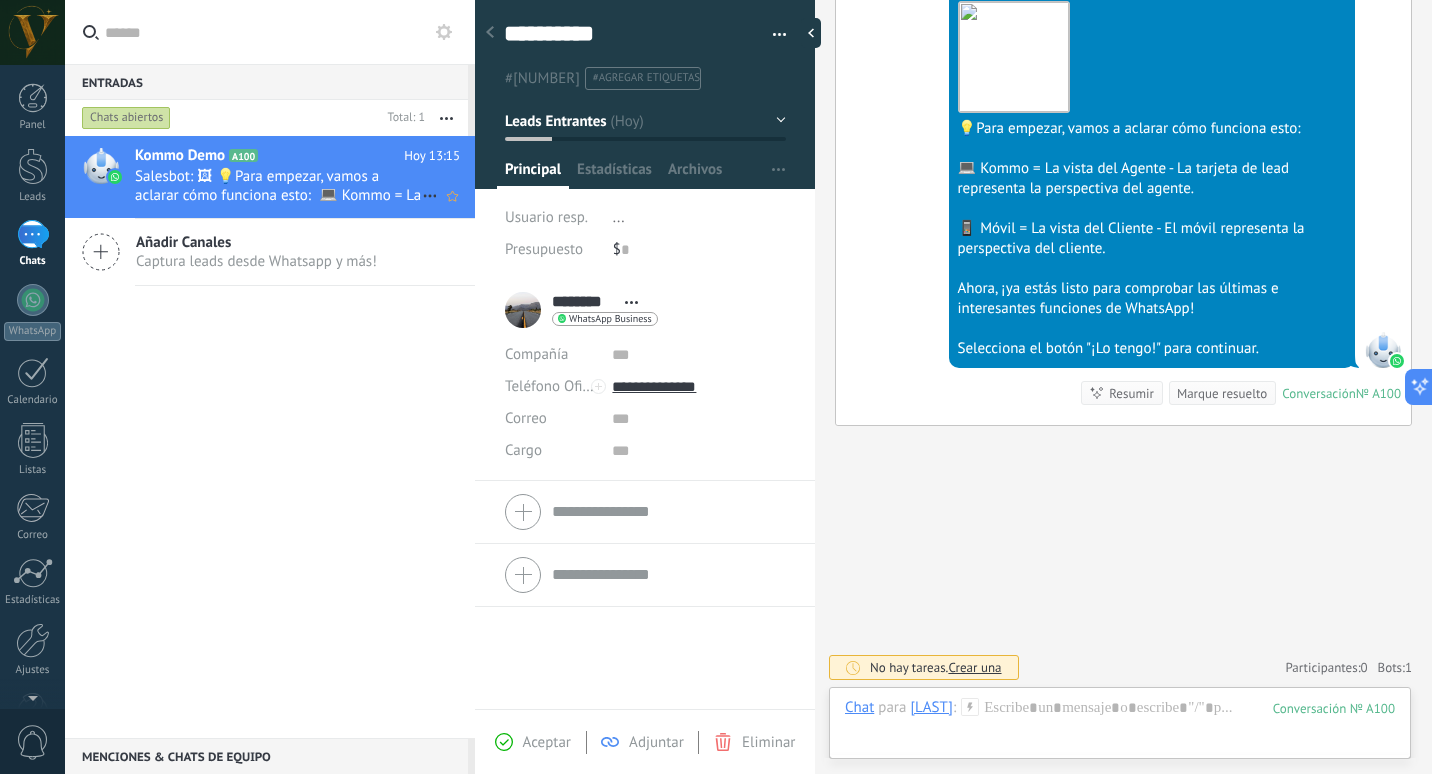 click on "Salesbot: 🖼 💡Para empezar, vamos a aclarar cómo funciona esto:
💻 Kommo = La vista del Agente - La tarjeta de lead repr..." at bounding box center [278, 186] 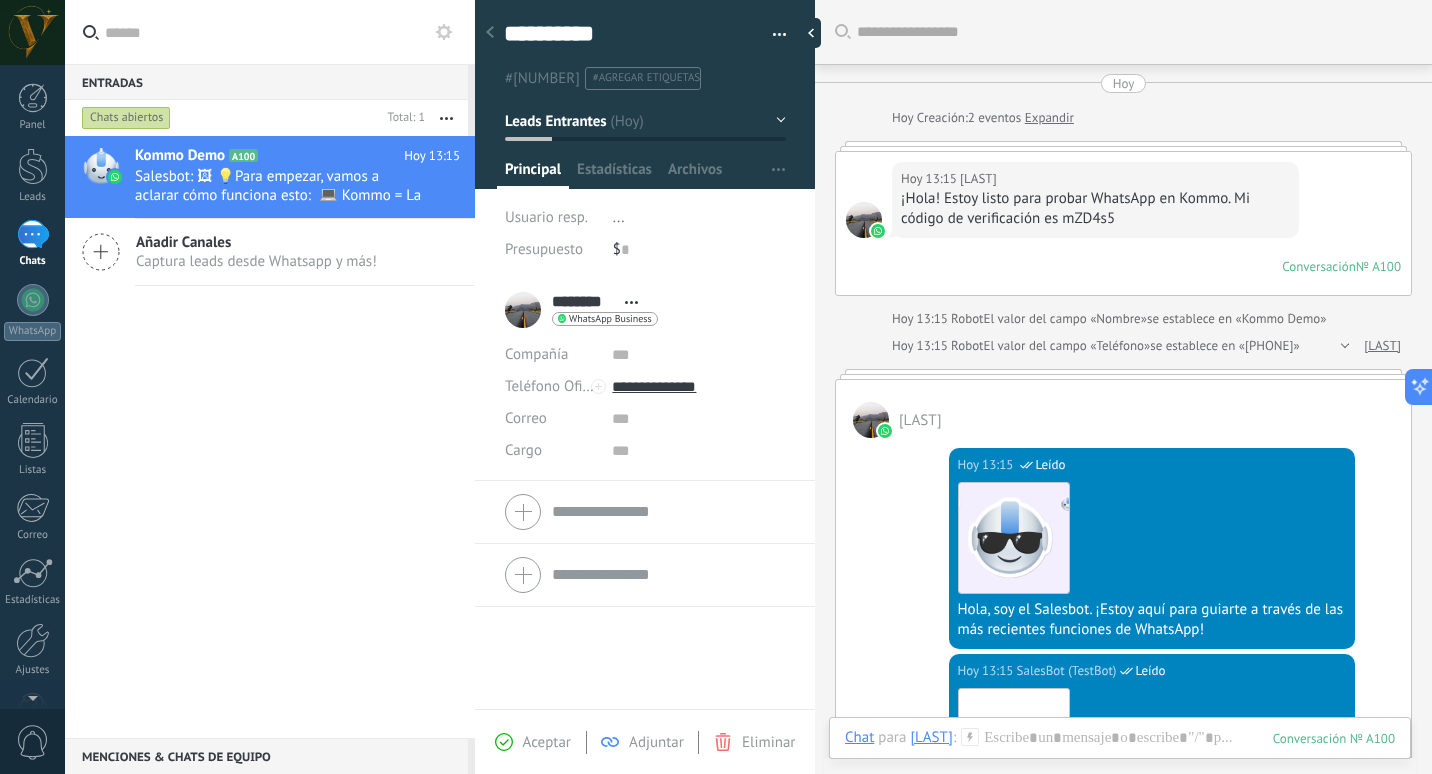 scroll, scrollTop: 30, scrollLeft: 0, axis: vertical 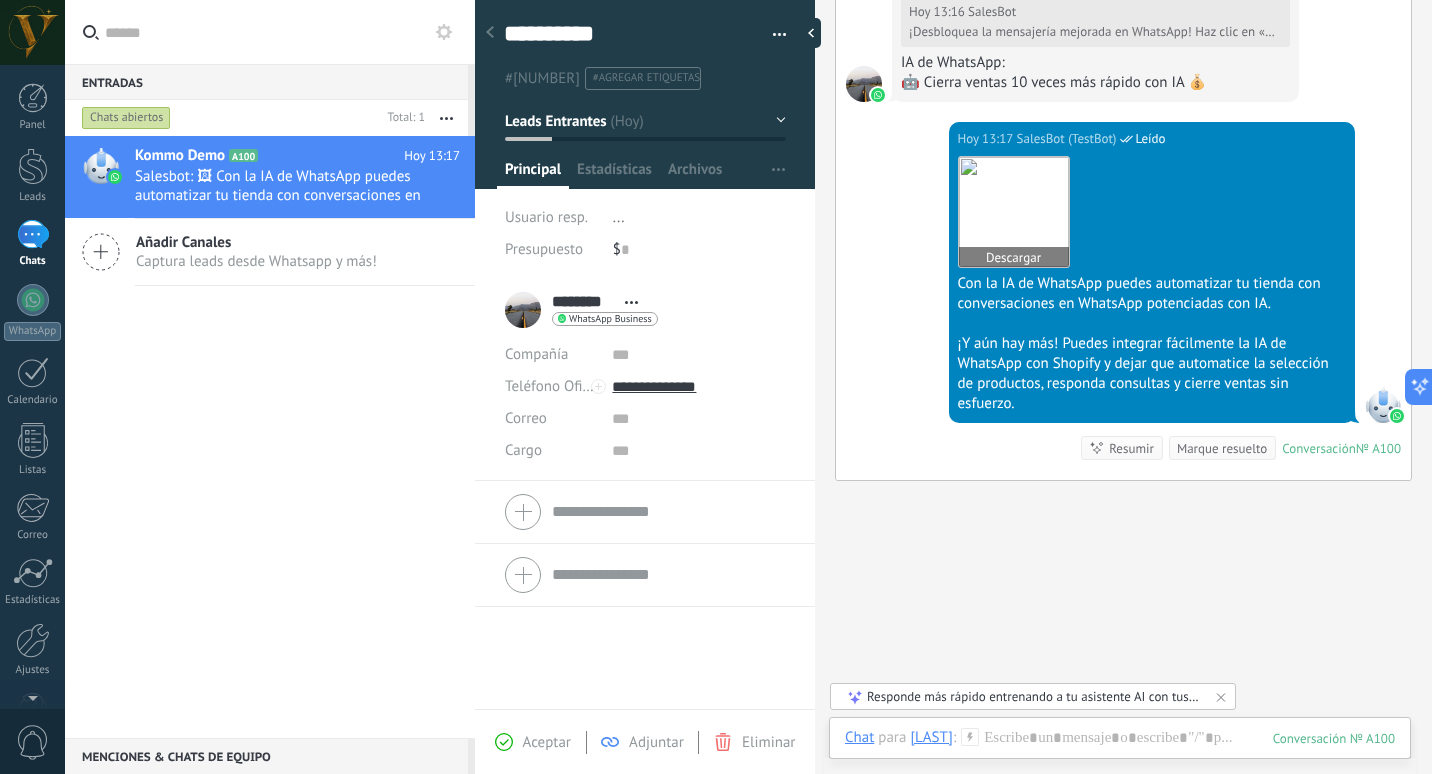 click at bounding box center (1014, 212) 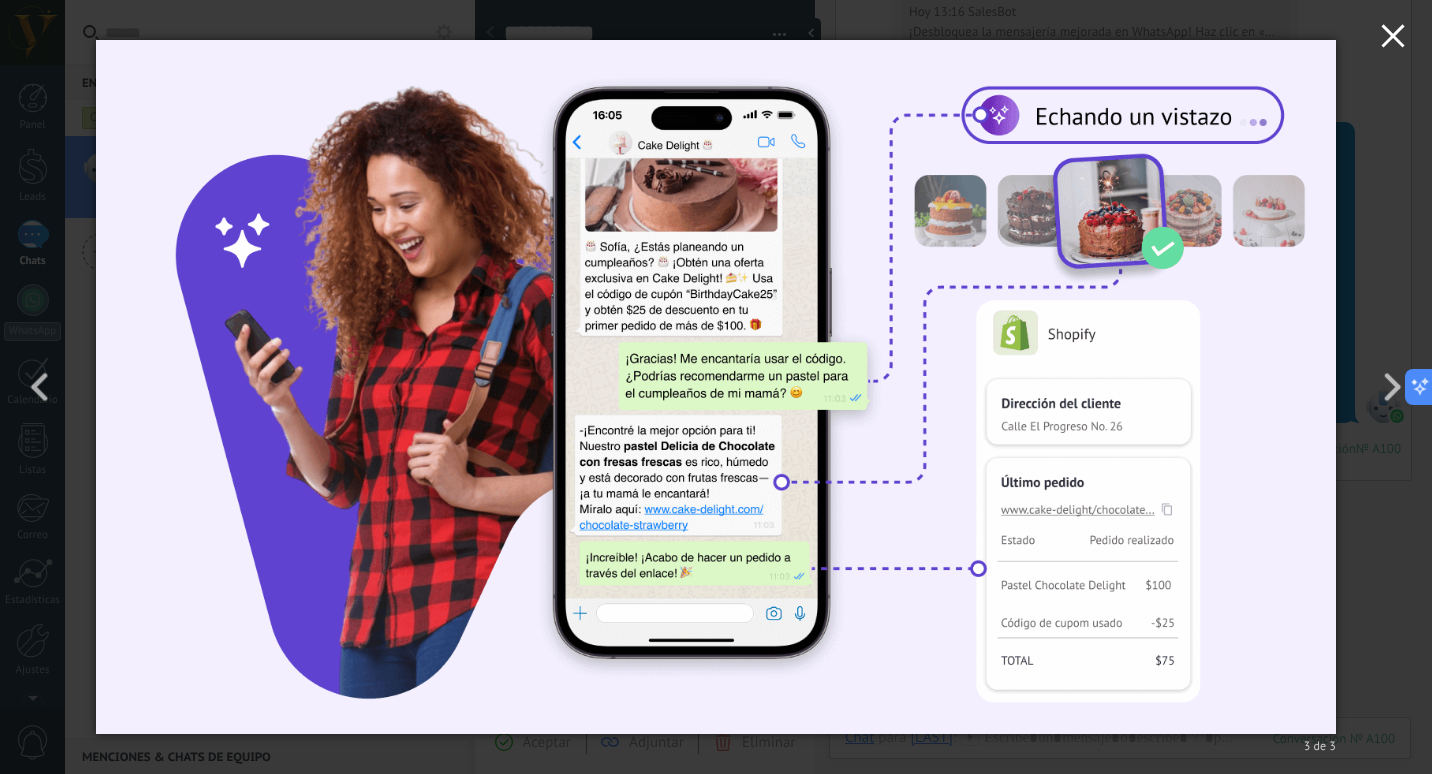 click at bounding box center [1393, 36] 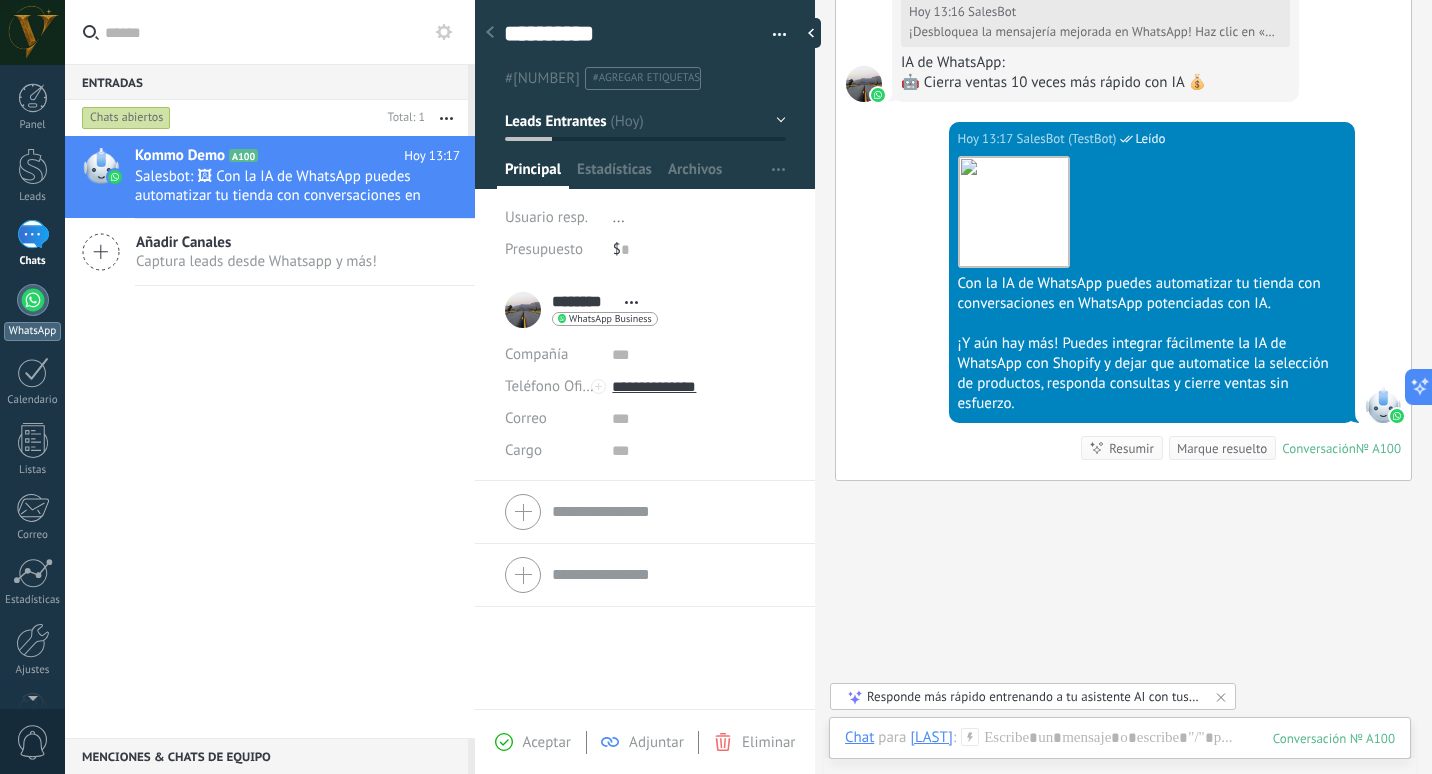 click at bounding box center (33, 300) 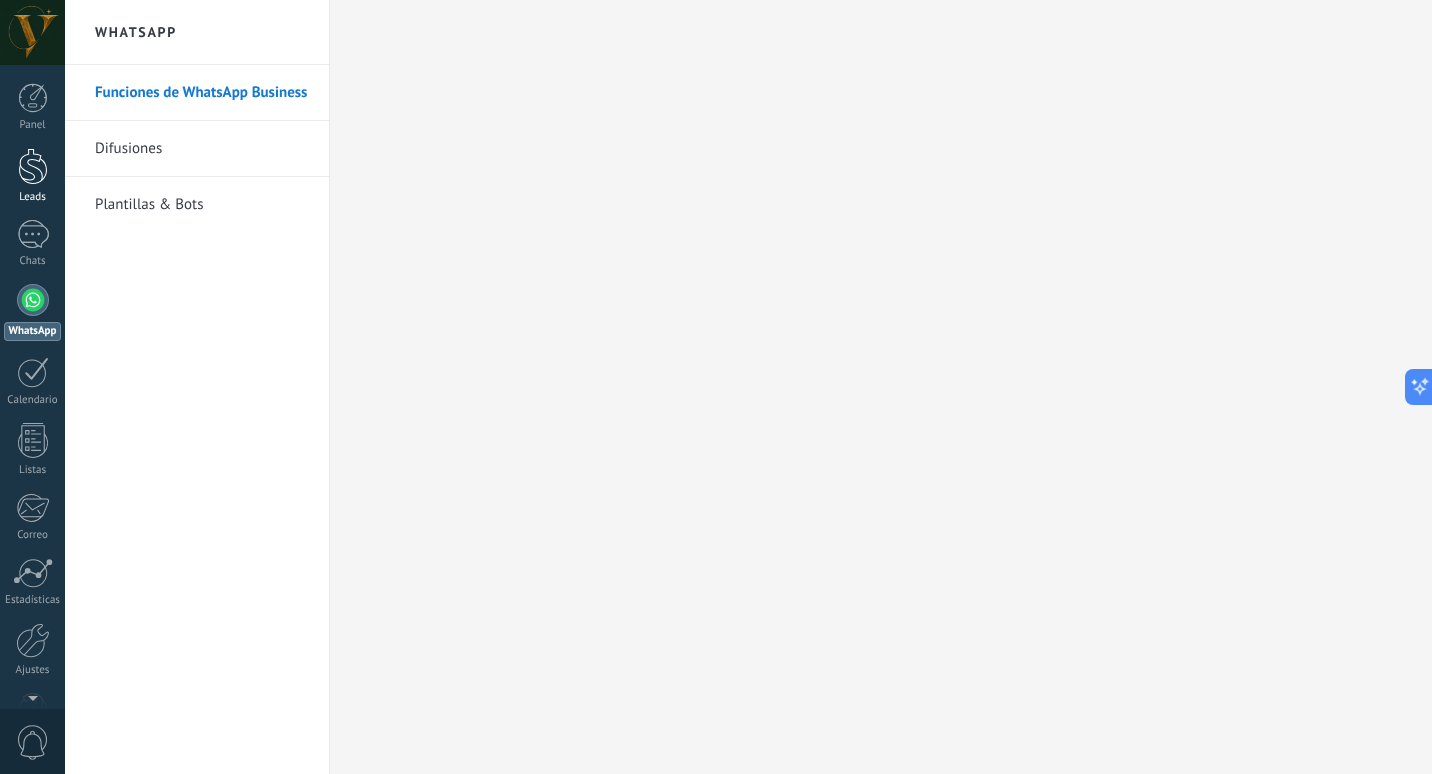 click on "Leads" at bounding box center (32, 176) 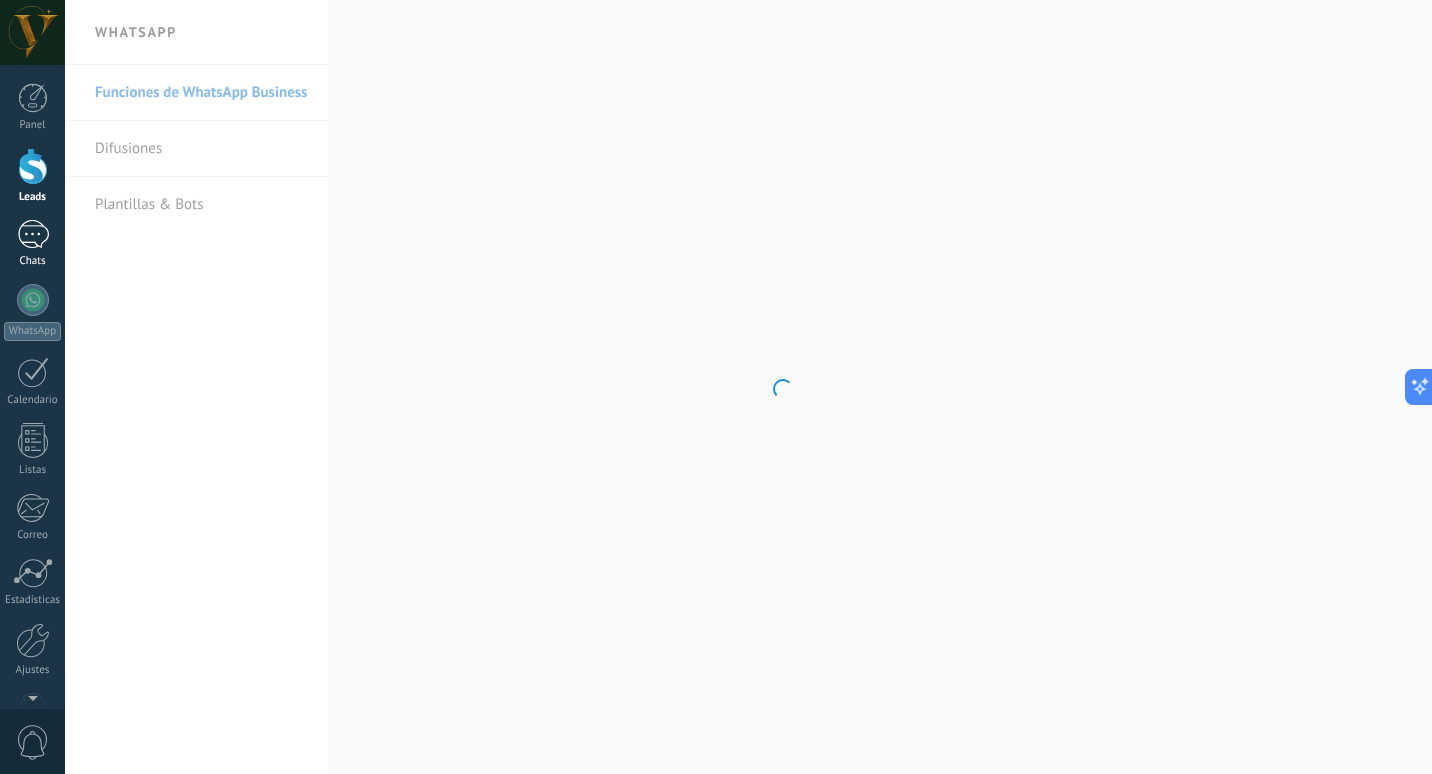 click on "1" at bounding box center (33, 234) 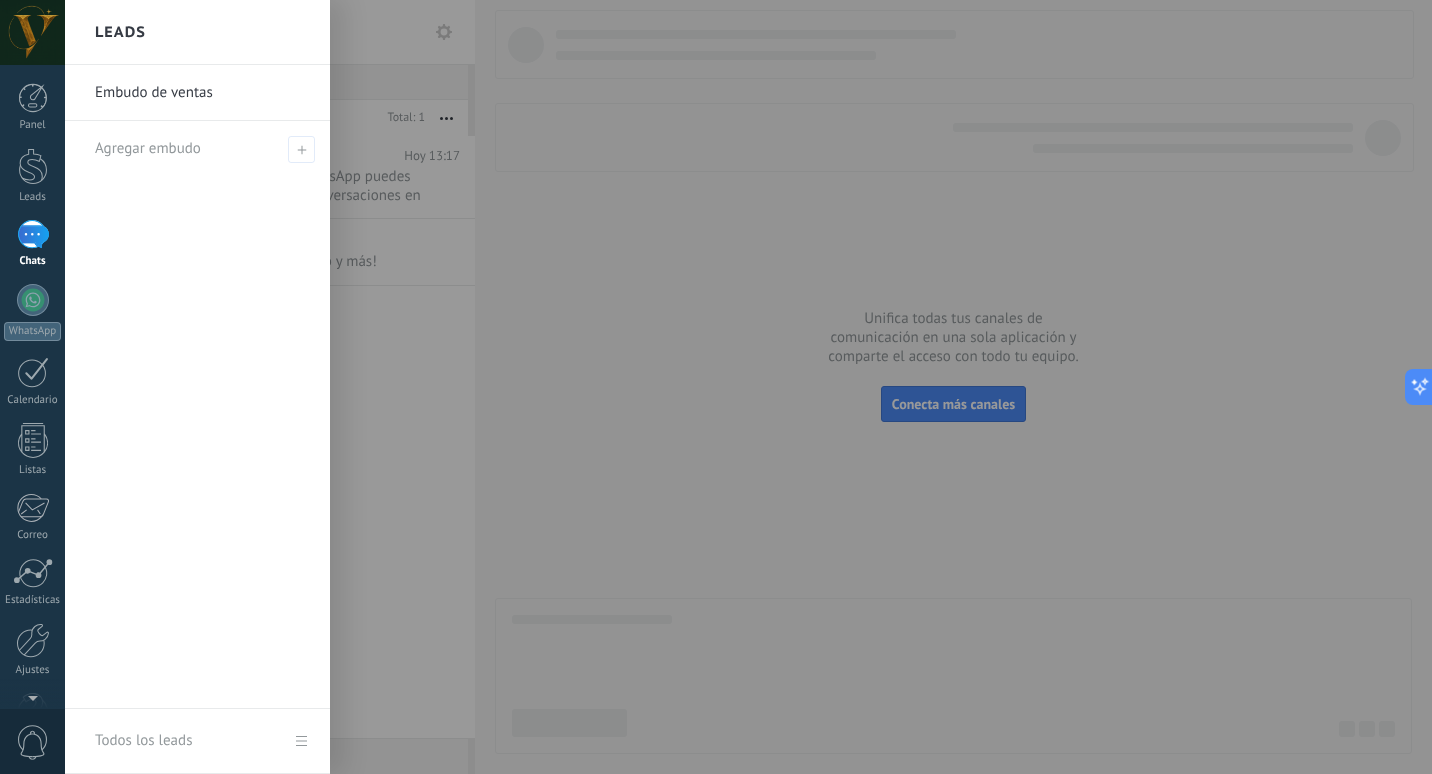 click on "Embudo de ventas" at bounding box center [202, 93] 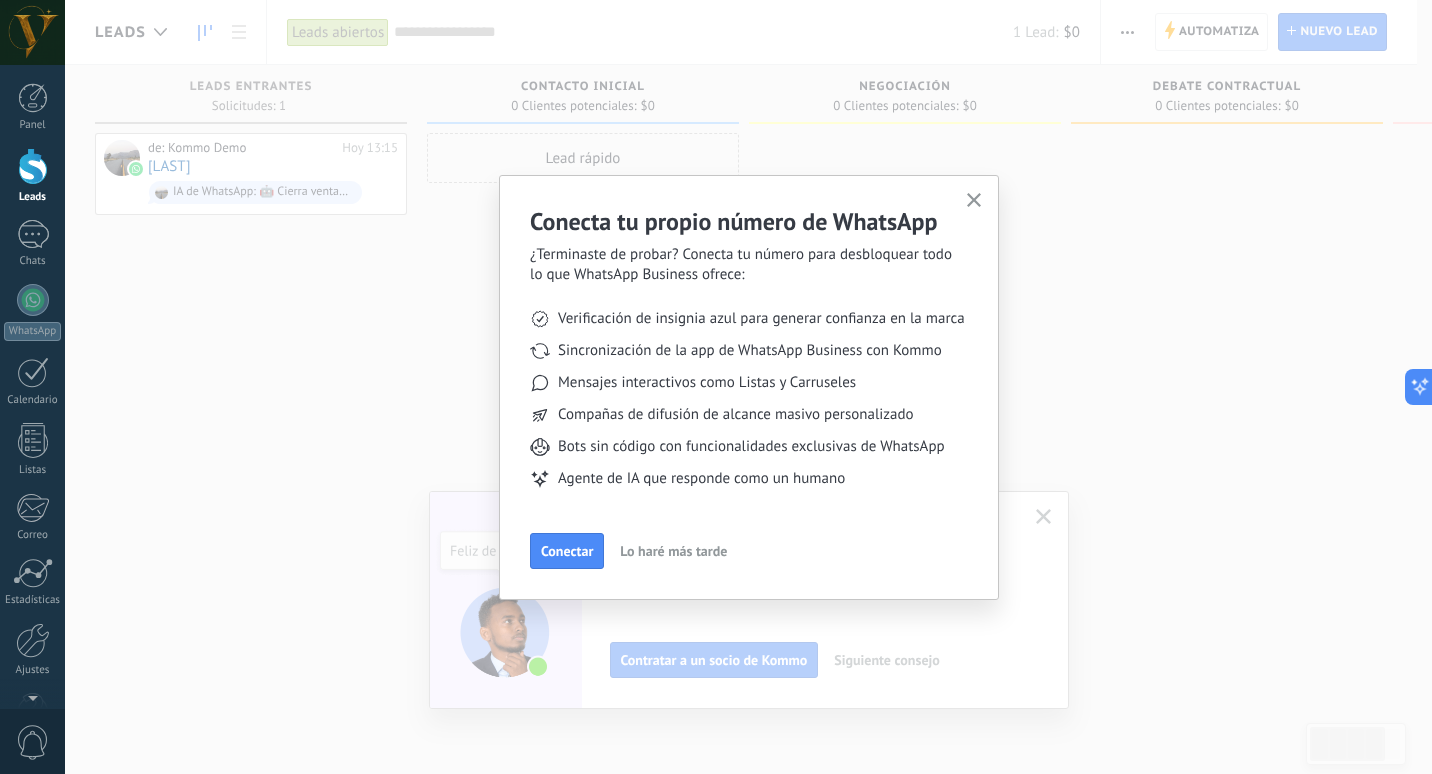 click on "Lo haré más tarde" at bounding box center (673, 551) 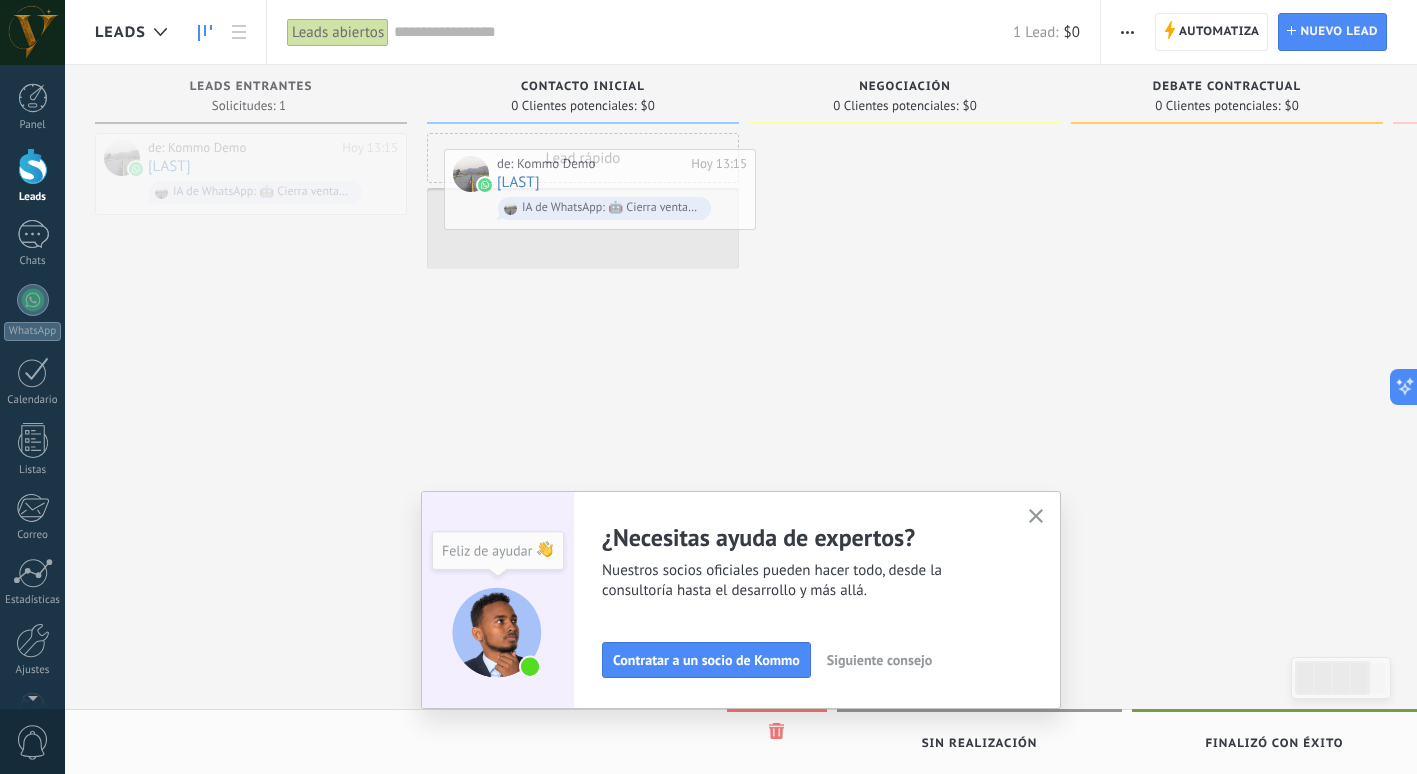 drag, startPoint x: 289, startPoint y: 159, endPoint x: 649, endPoint y: 171, distance: 360.19995 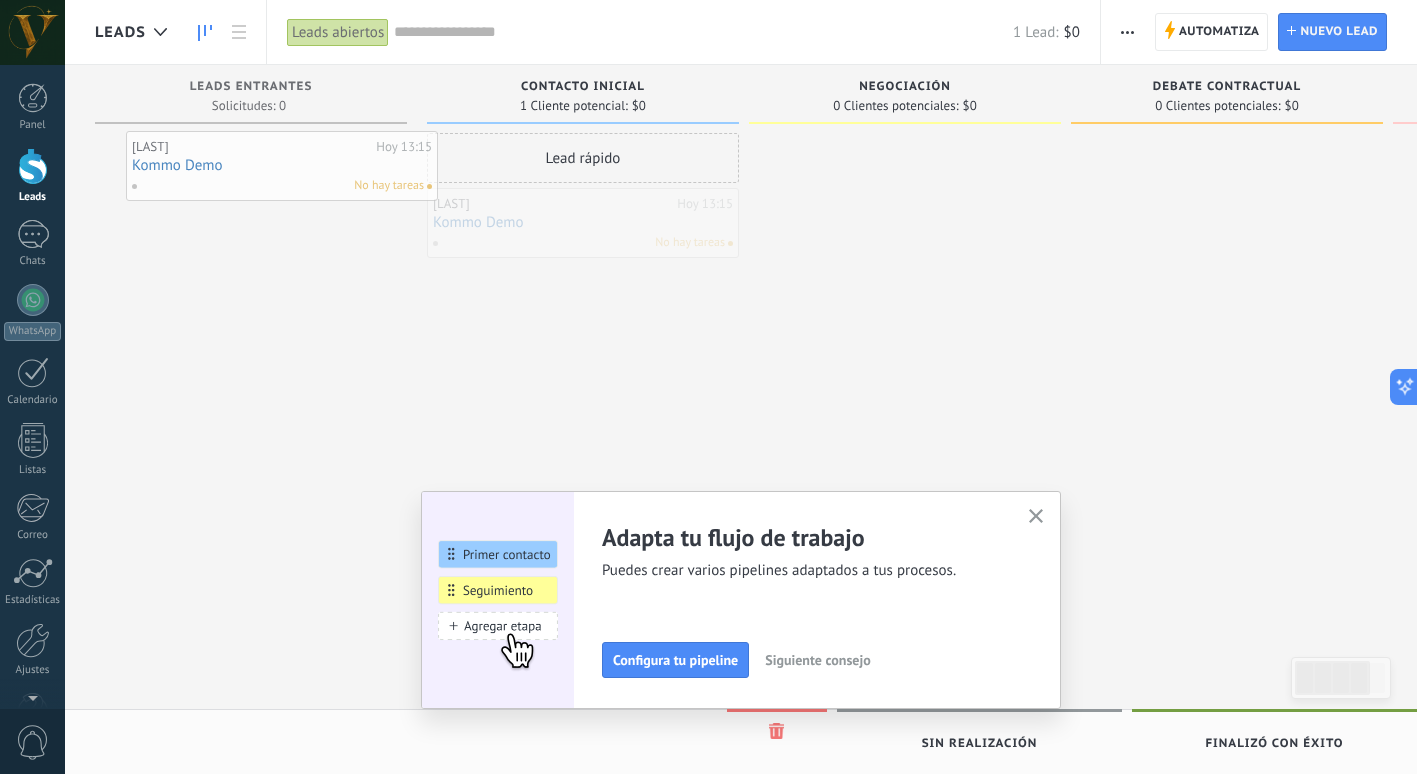 drag, startPoint x: 608, startPoint y: 204, endPoint x: 300, endPoint y: 144, distance: 313.78973 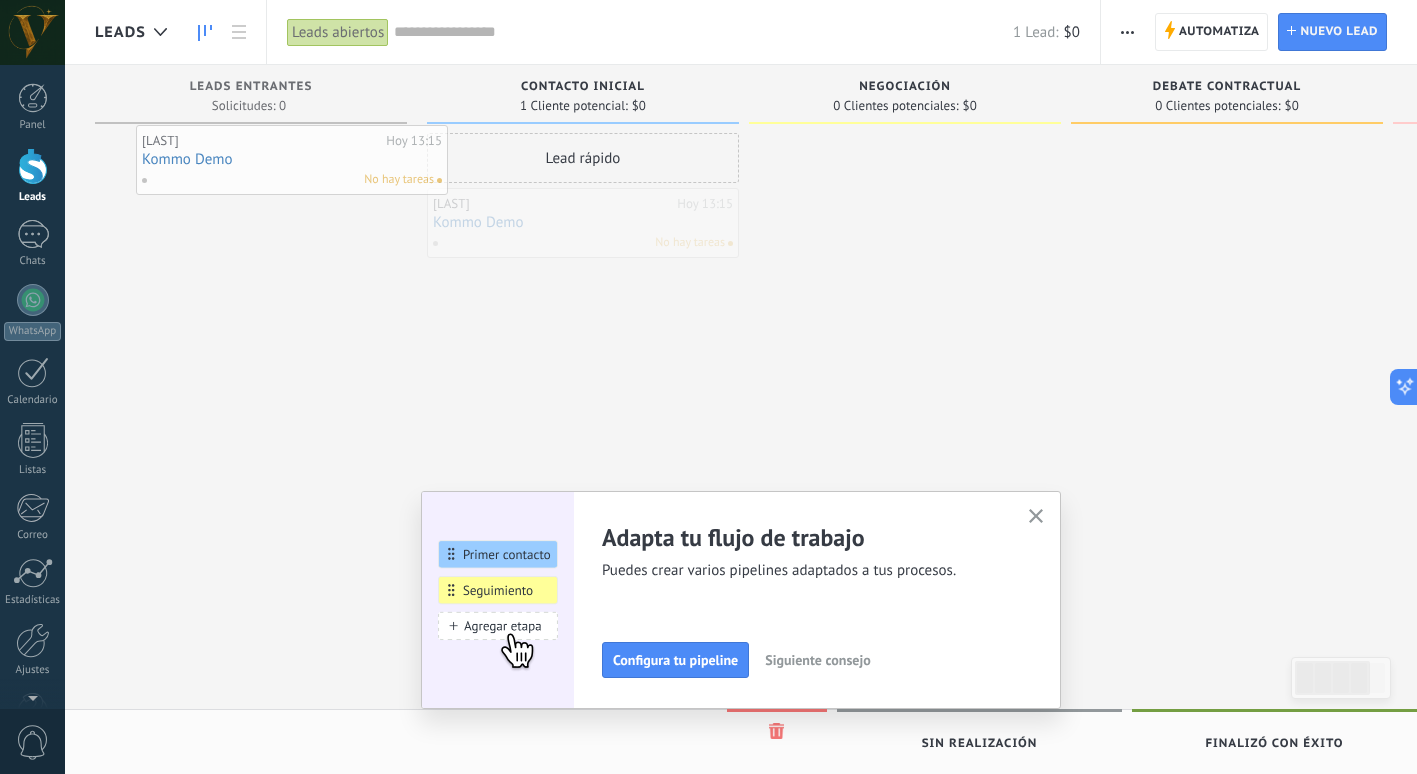 drag, startPoint x: 518, startPoint y: 202, endPoint x: 197, endPoint y: 138, distance: 327.3179 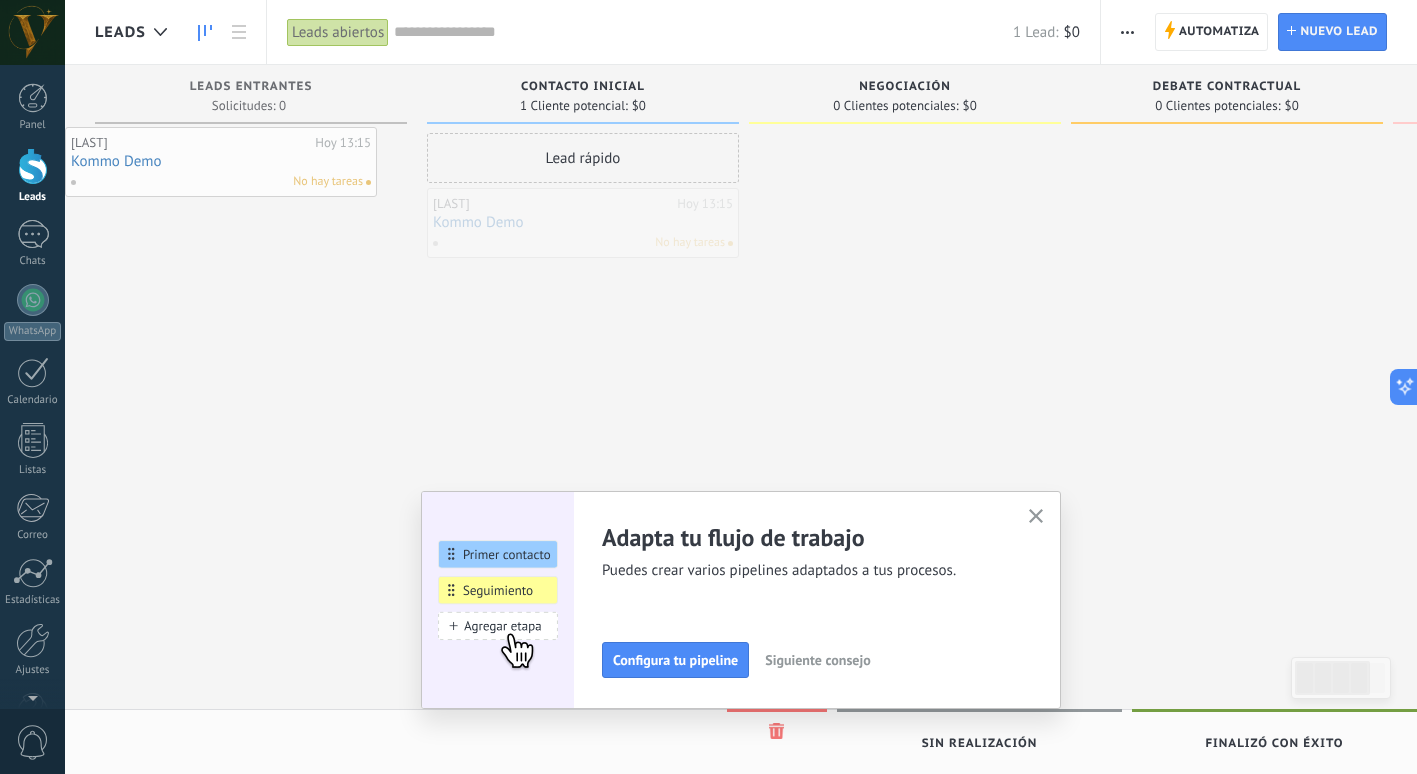 drag, startPoint x: 594, startPoint y: 223, endPoint x: 224, endPoint y: 161, distance: 375.15863 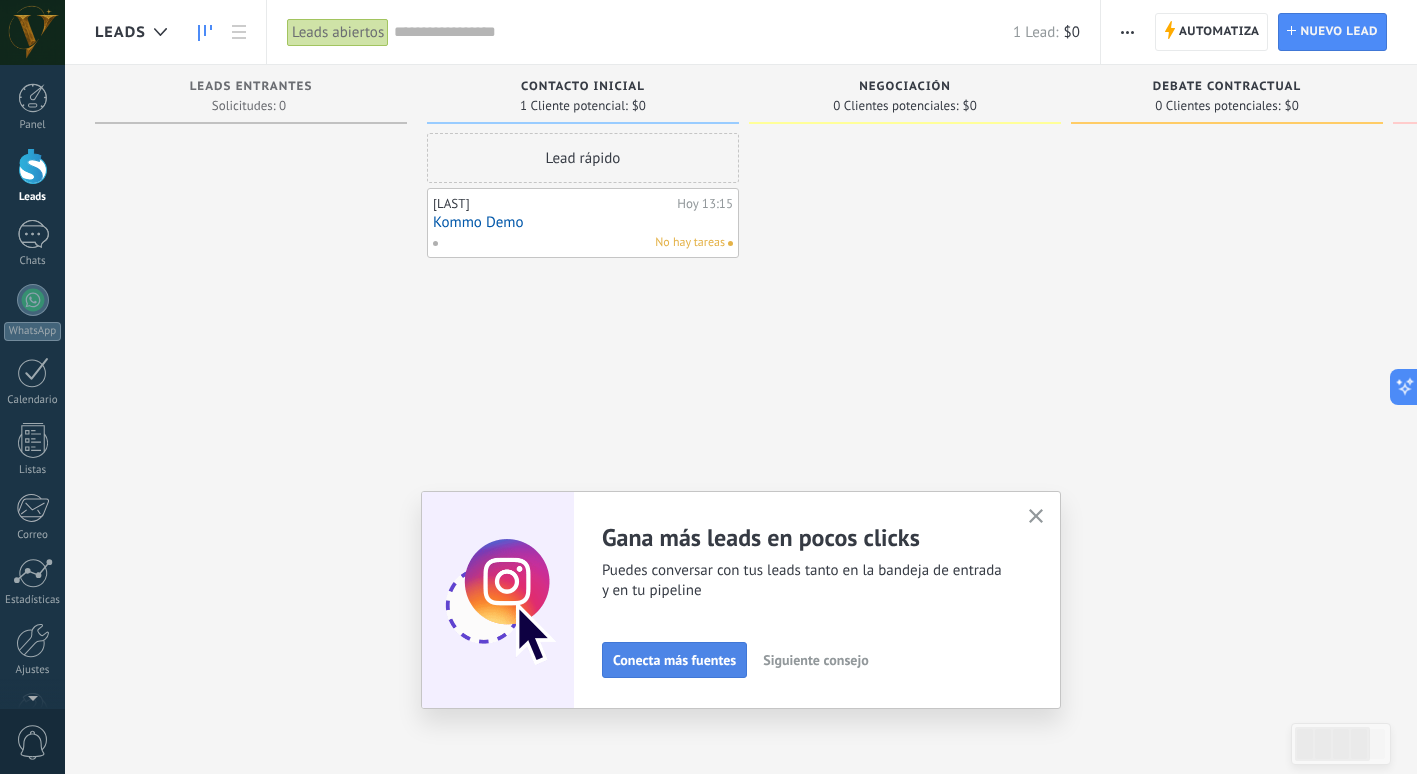 click on "Conecta más fuentes" at bounding box center (674, 660) 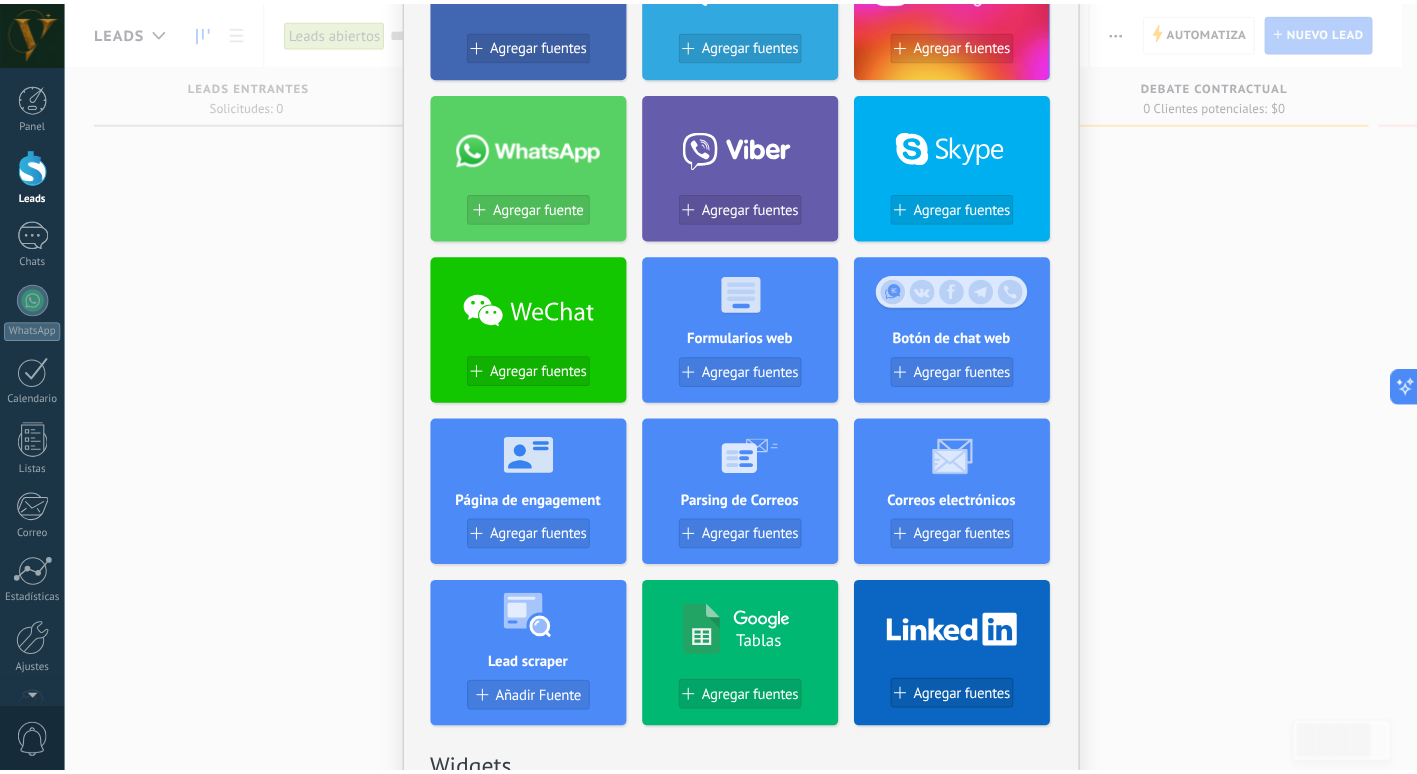 scroll, scrollTop: 0, scrollLeft: 0, axis: both 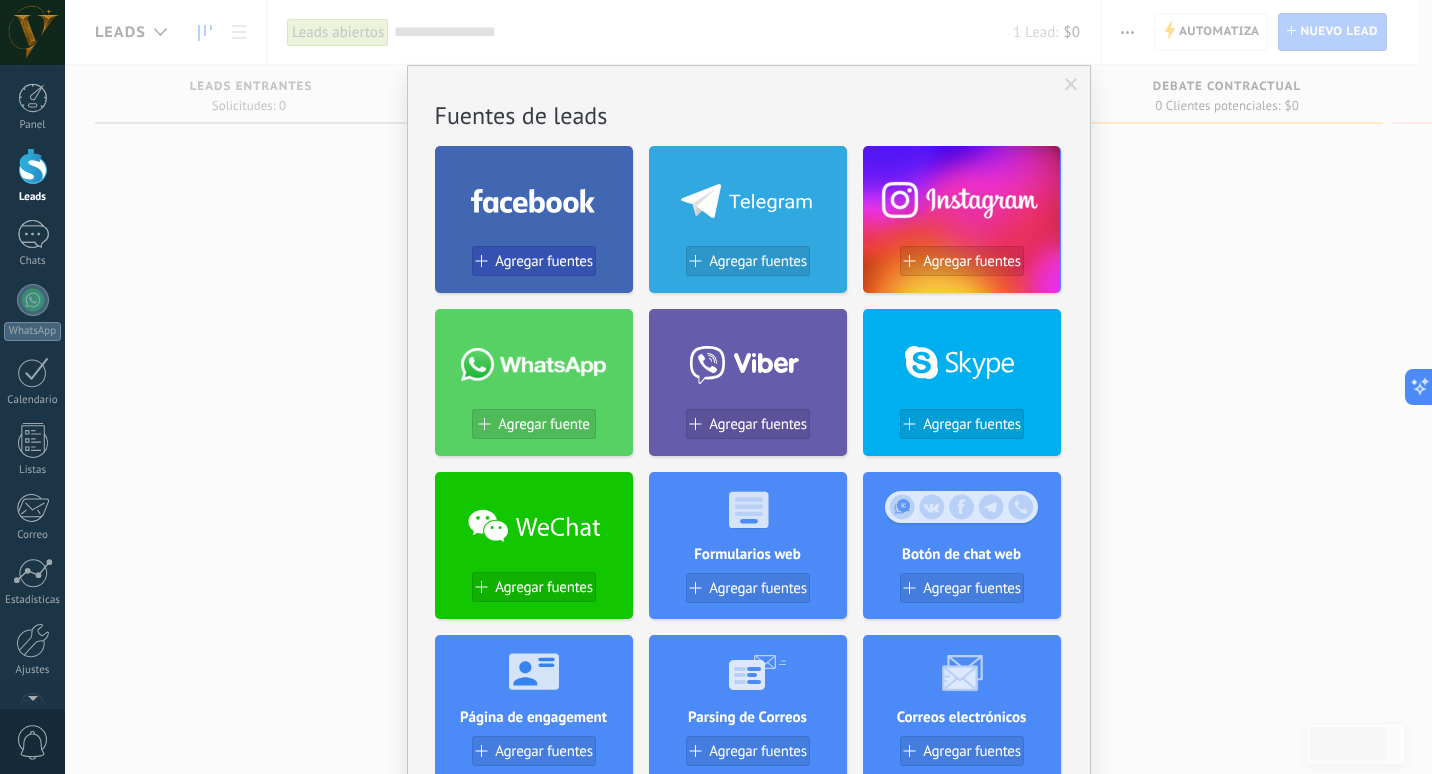 click on "Agregar fuentes" at bounding box center [534, 261] 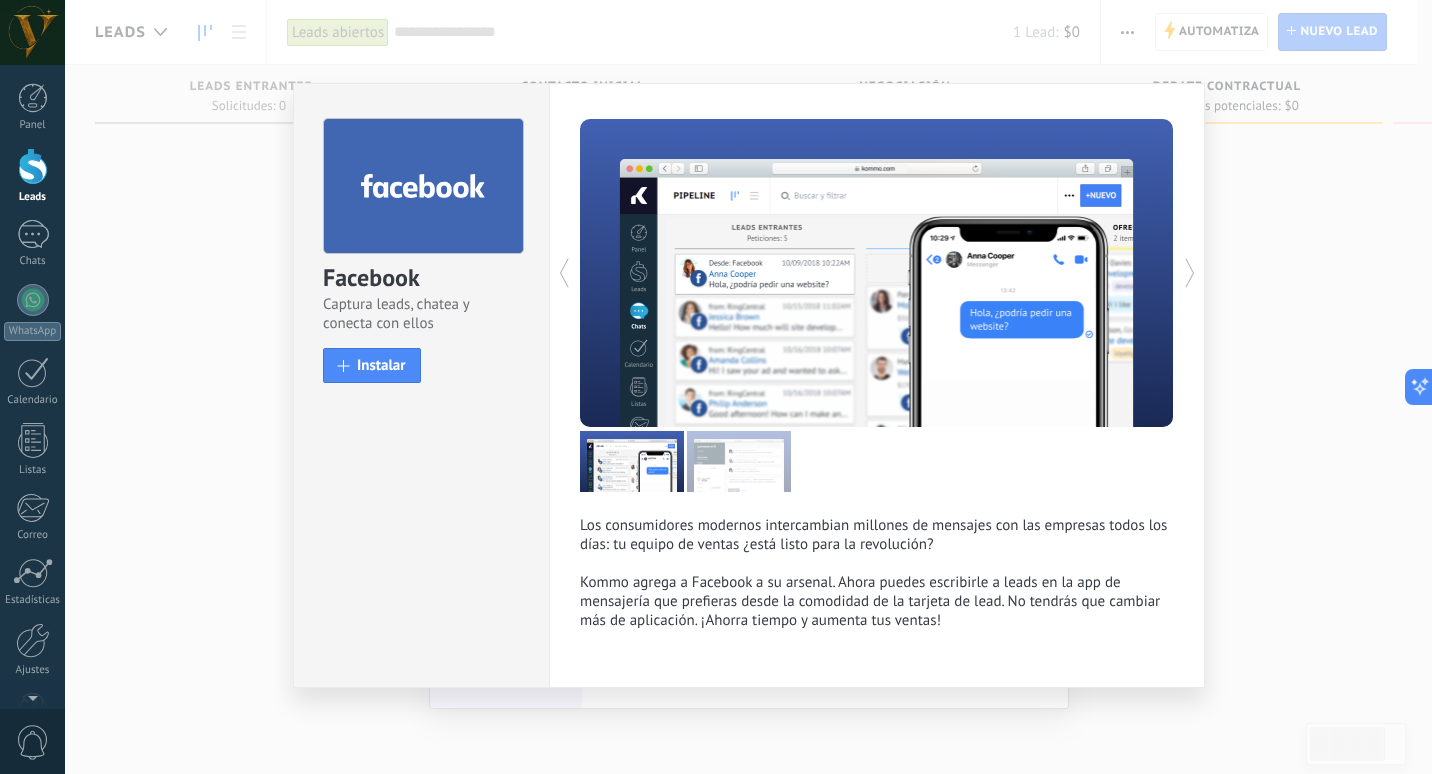 click on "Facebook Captura leads, chatea y conecta con ellos install Instalar Los consumidores modernos intercambian millones de mensajes con las empresas todos los días: tu equipo de ventas ¿está listo para la revolución?     Kommo agrega a Facebook a su arsenal. Ahora puedes escribirle a leads en la app de mensajería que prefieras desde la comodidad de la tarjeta de lead. No tendrás que cambiar más de aplicación. ¡Ahorra tiempo y aumenta tus ventas! más" at bounding box center [748, 387] 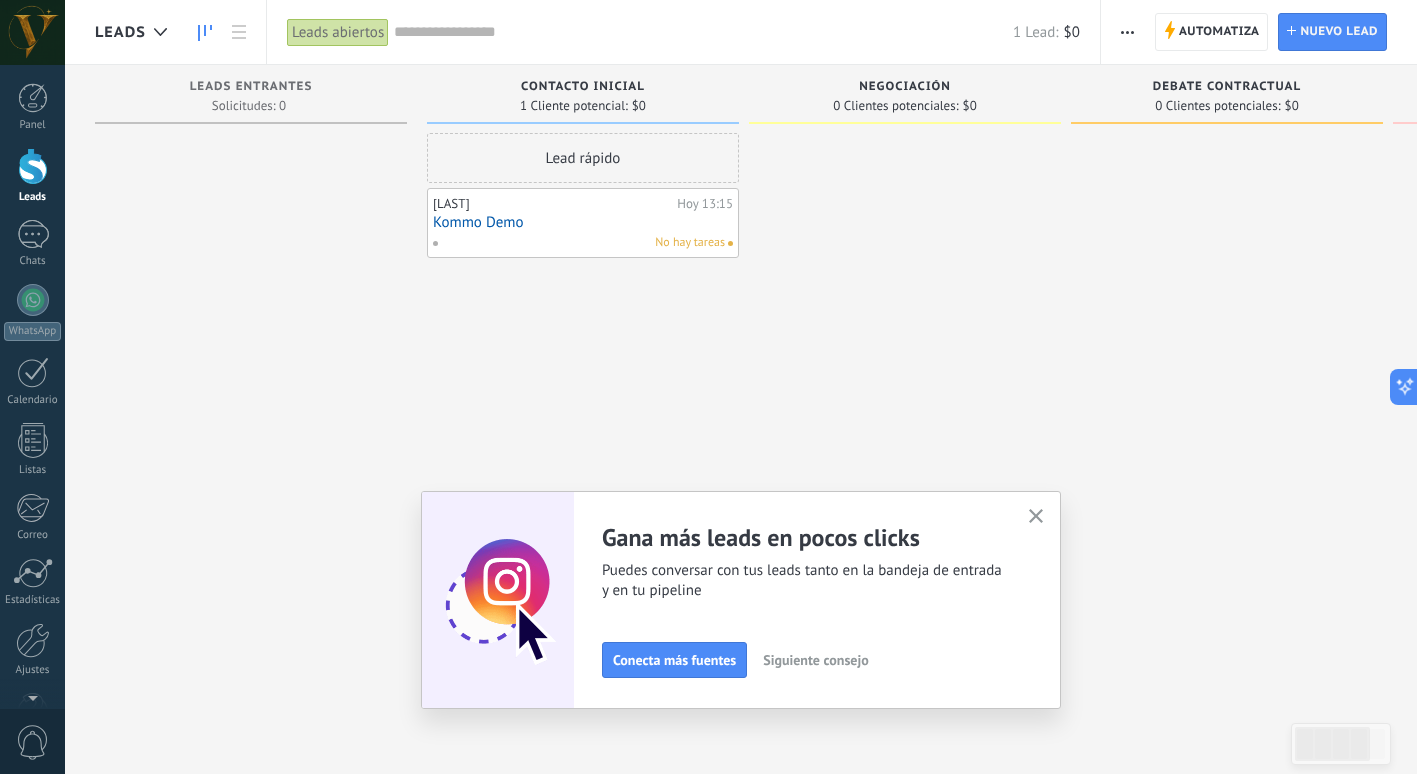 click at bounding box center [32, 32] 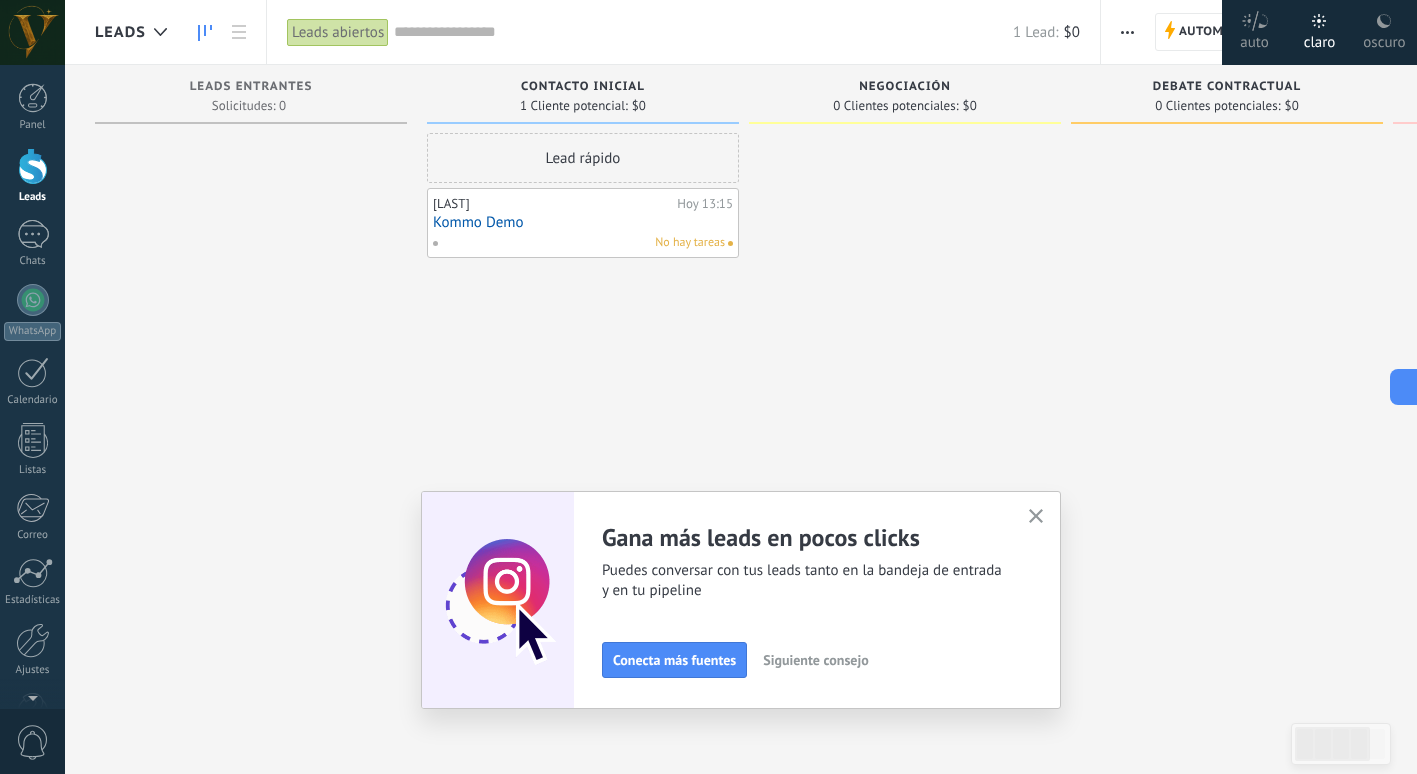 click on "oscuro" at bounding box center [1254, 39] 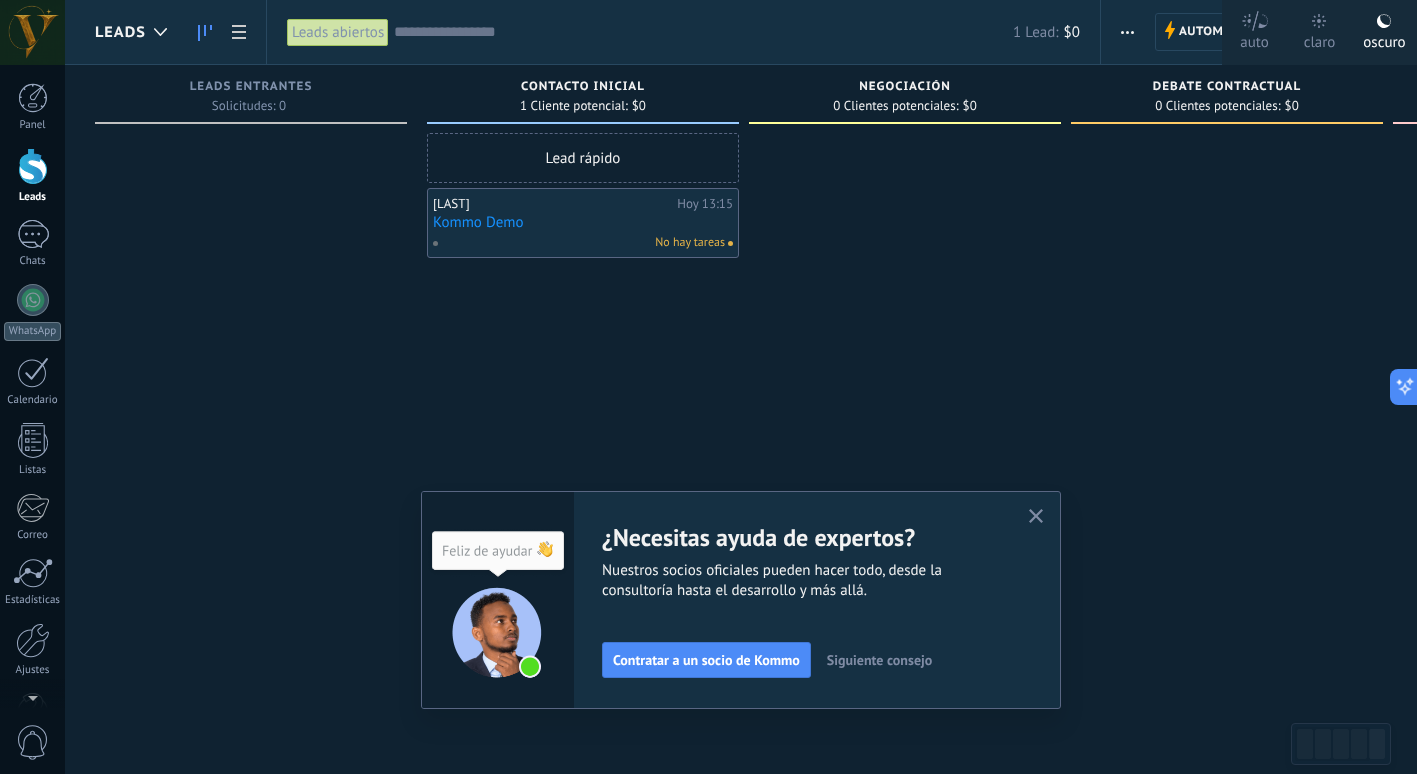 click on "claro" at bounding box center (1254, 39) 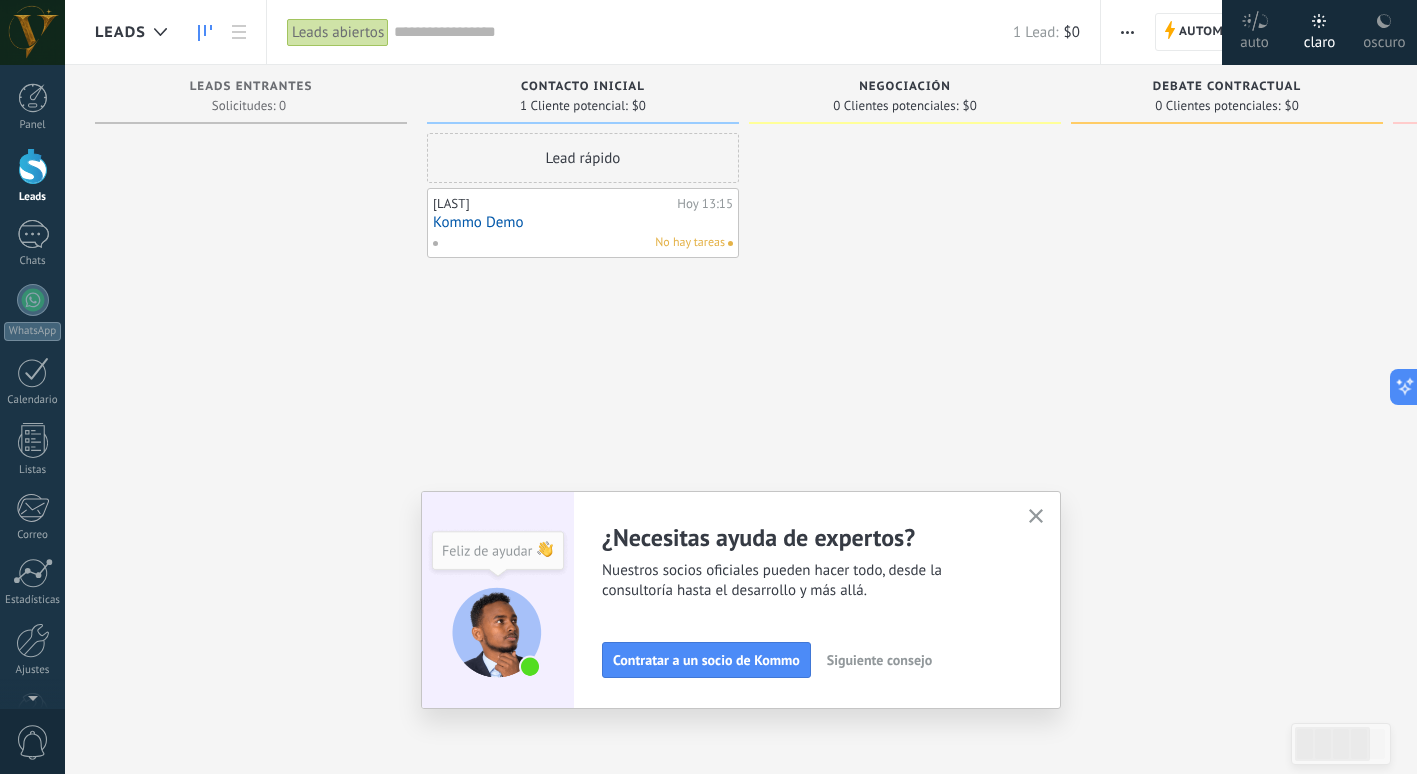click at bounding box center (32, 32) 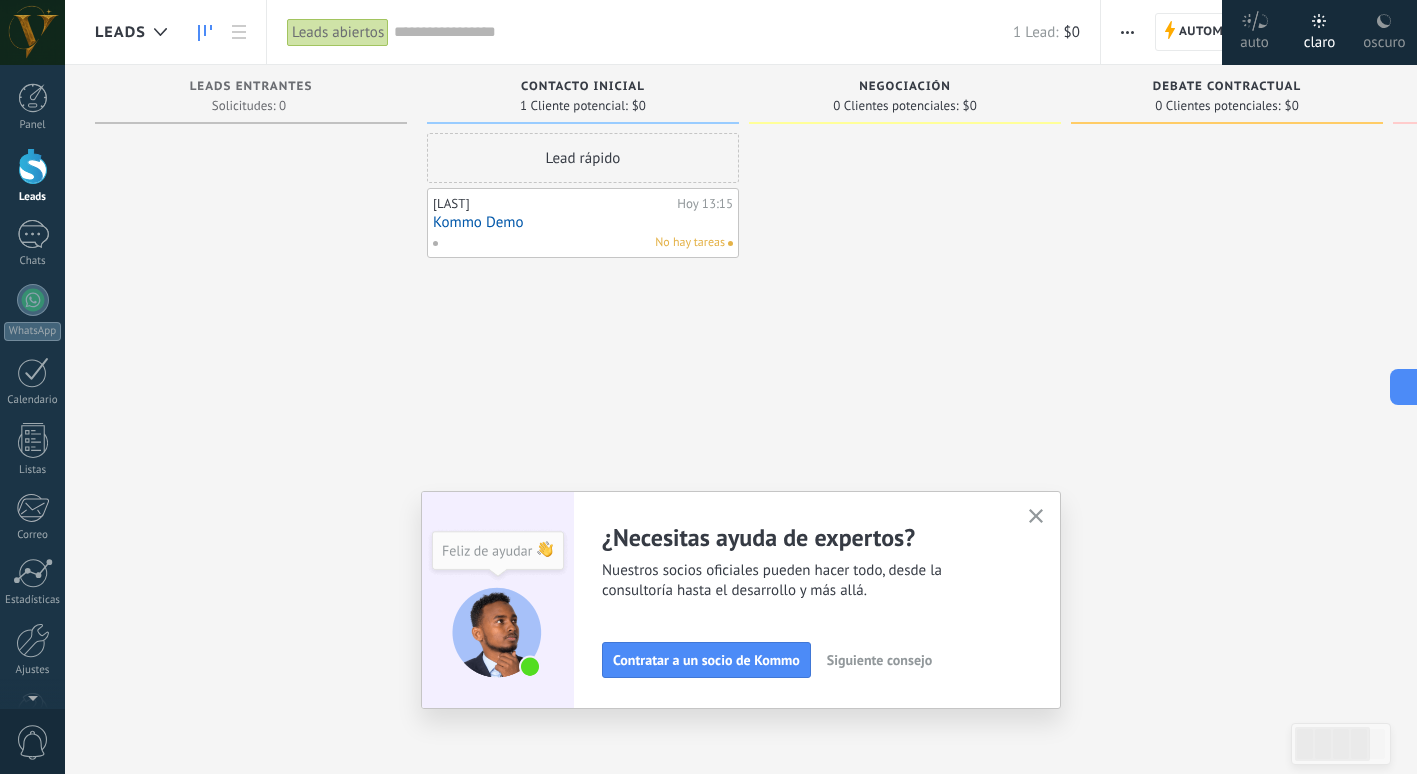 scroll, scrollTop: 0, scrollLeft: 0, axis: both 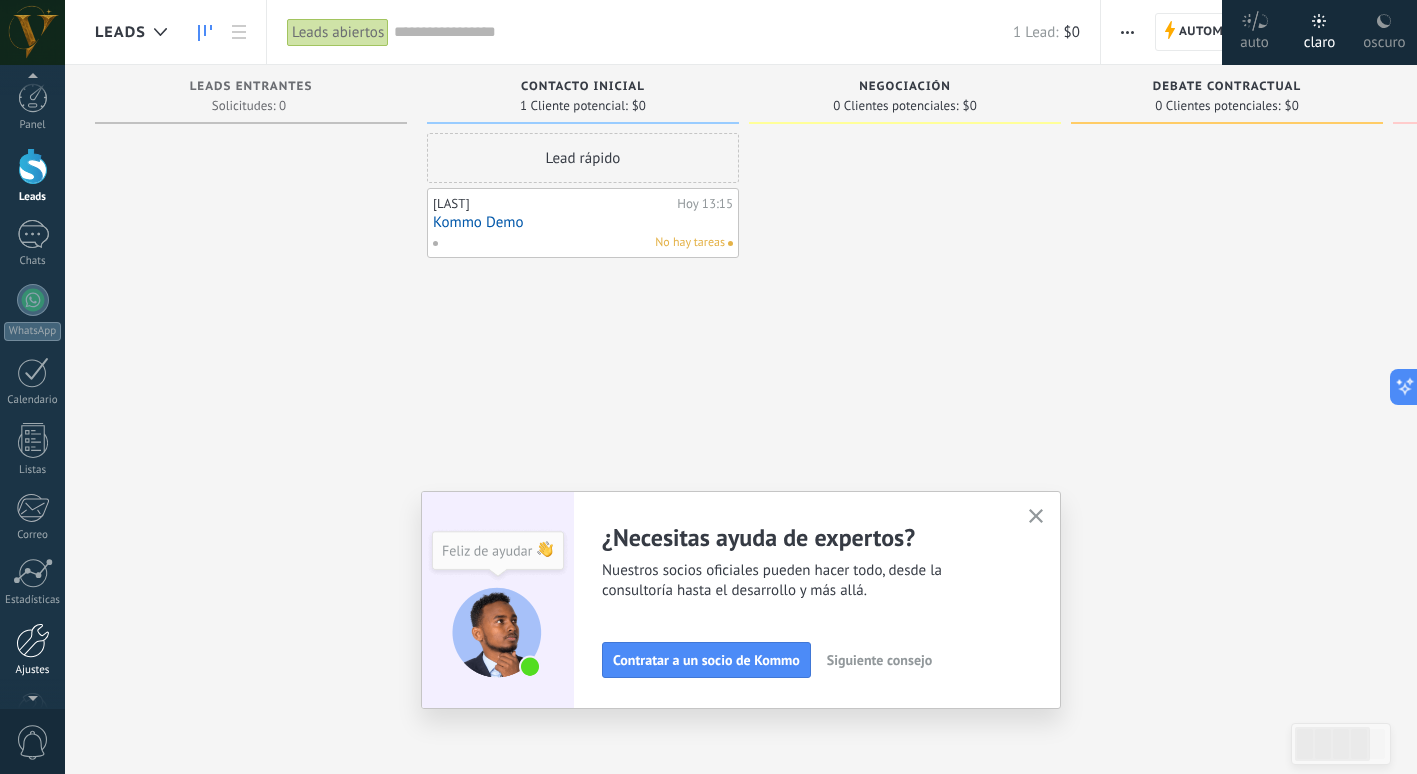 click at bounding box center [33, 640] 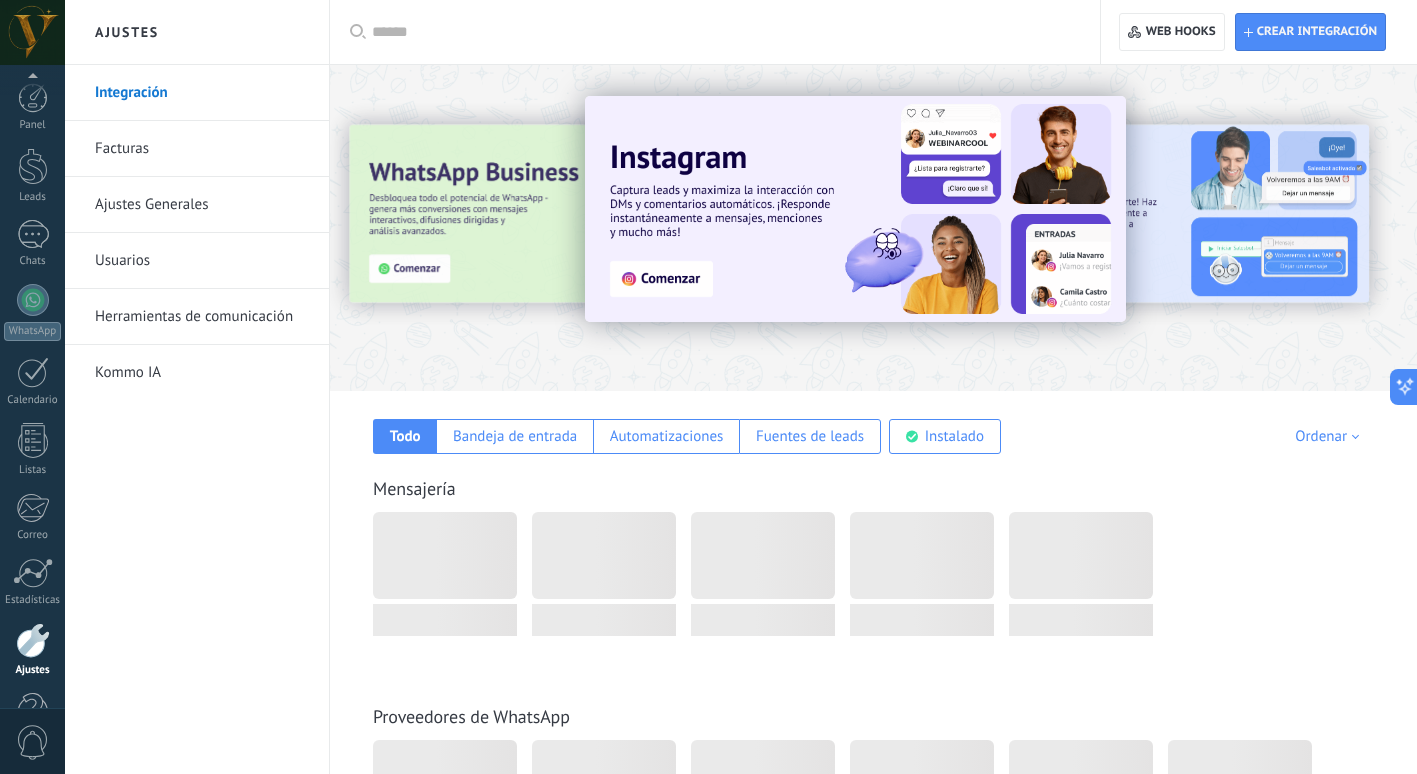 scroll, scrollTop: 58, scrollLeft: 0, axis: vertical 